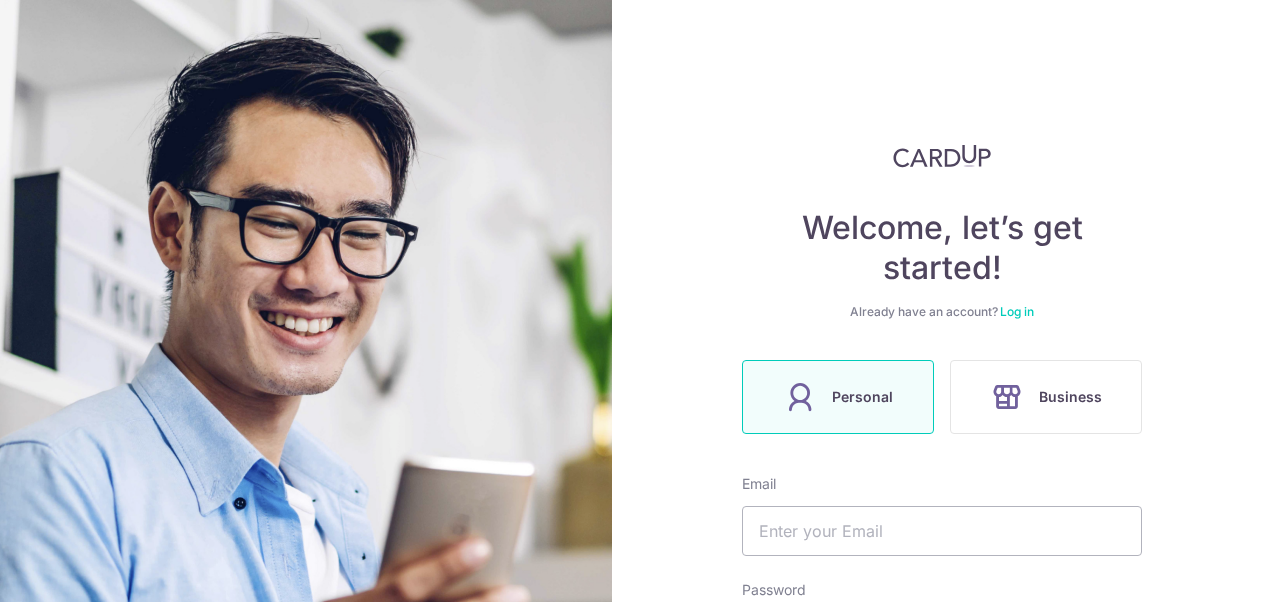 scroll, scrollTop: 0, scrollLeft: 0, axis: both 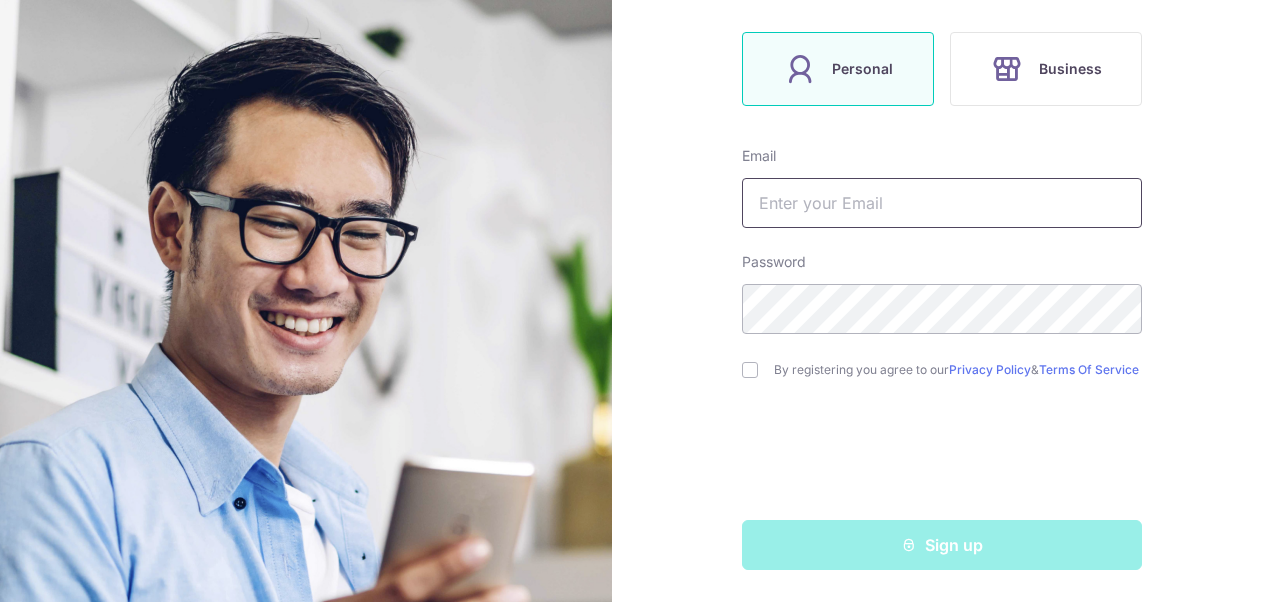 click at bounding box center [942, 203] 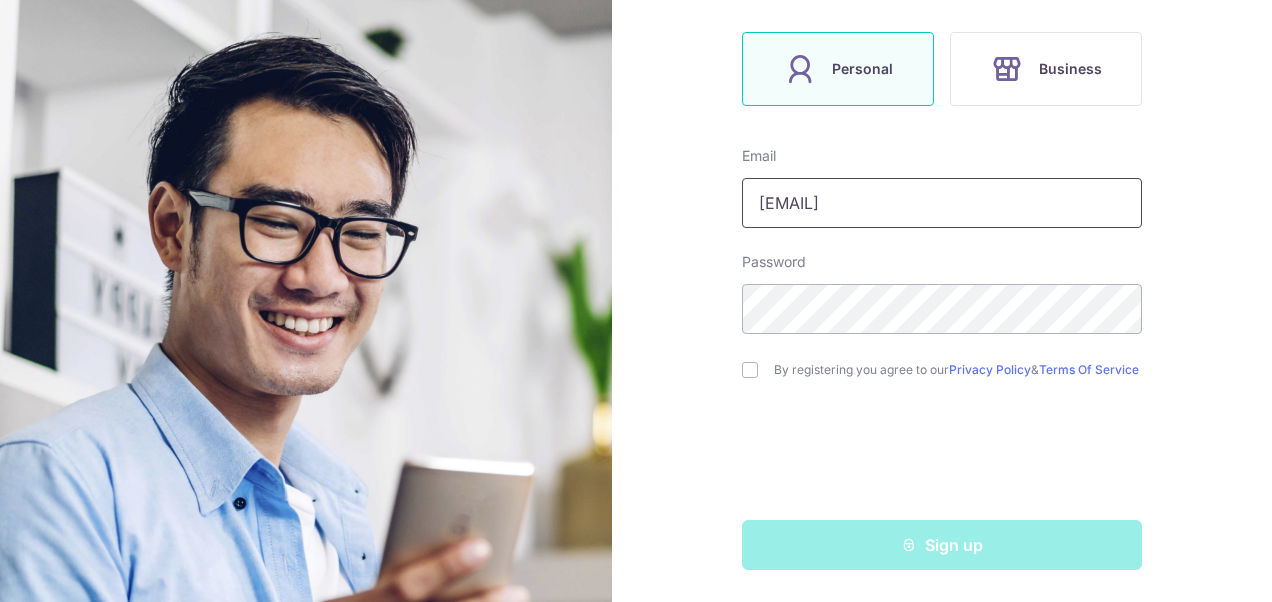 type on "tracey-chee@hotmail.com" 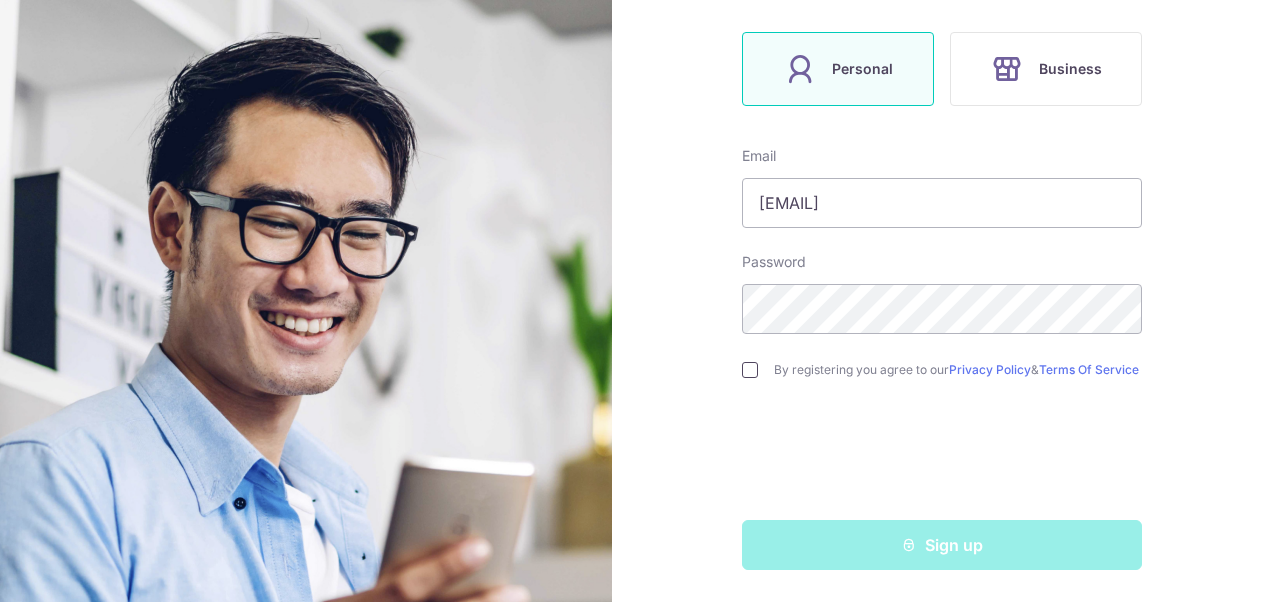 click at bounding box center (750, 370) 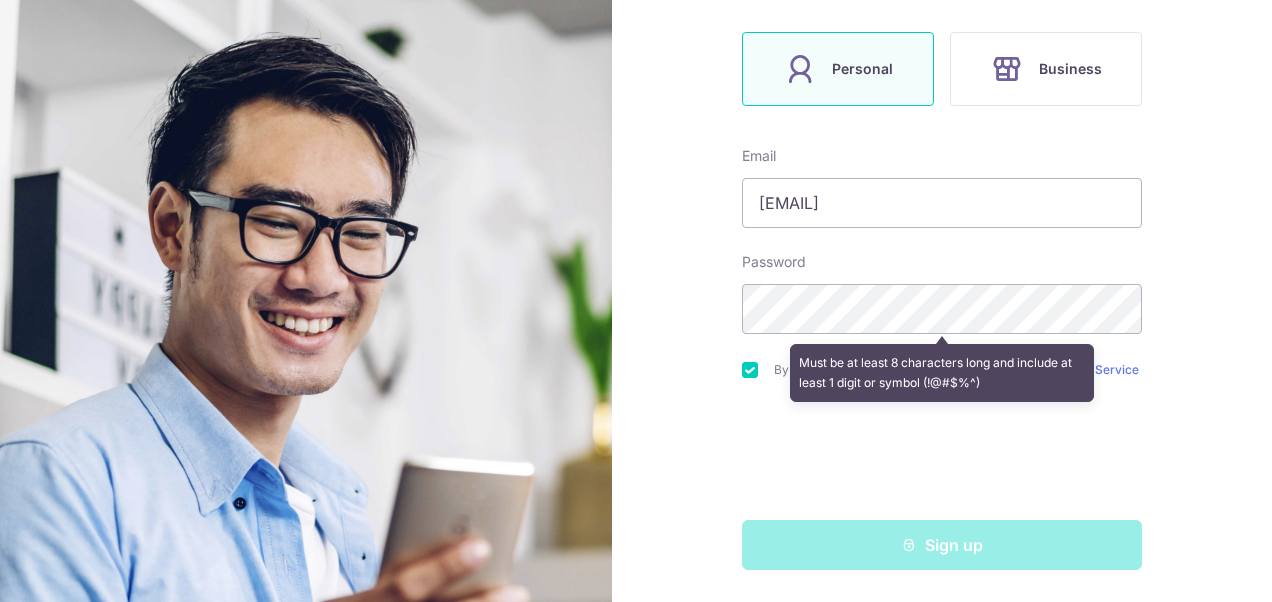 click on "Welcome, let’s get started!
Already have an account?  Log in
Personal
Business
Email
tracey-chee@hotmail.com
Password
Must be at least 8 characters long and include at least 1 digit or symbol (!@#$%^)
By registering you agree to our
Privacy Policy
&  Terms Of Service
Sign up" at bounding box center [942, 301] 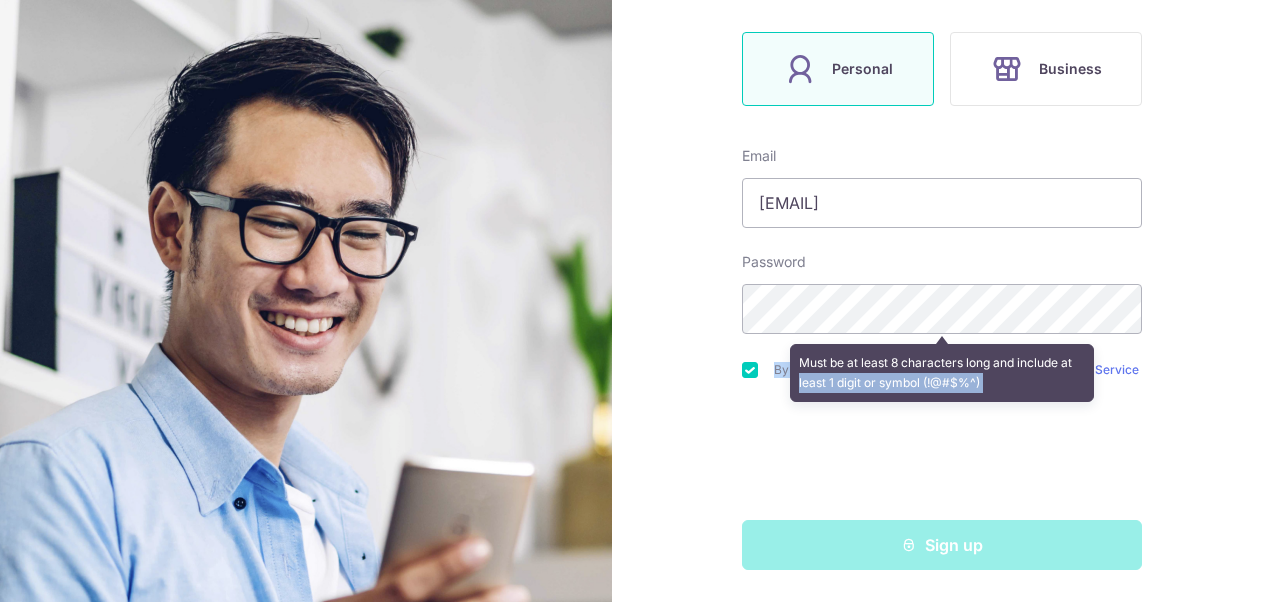 click on "Welcome, let’s get started!
Already have an account?  Log in
Personal
Business
Email
tracey-chee@hotmail.com
Password
Must be at least 8 characters long and include at least 1 digit or symbol (!@#$%^)
By registering you agree to our
Privacy Policy
&  Terms Of Service
Sign up" at bounding box center (942, 301) 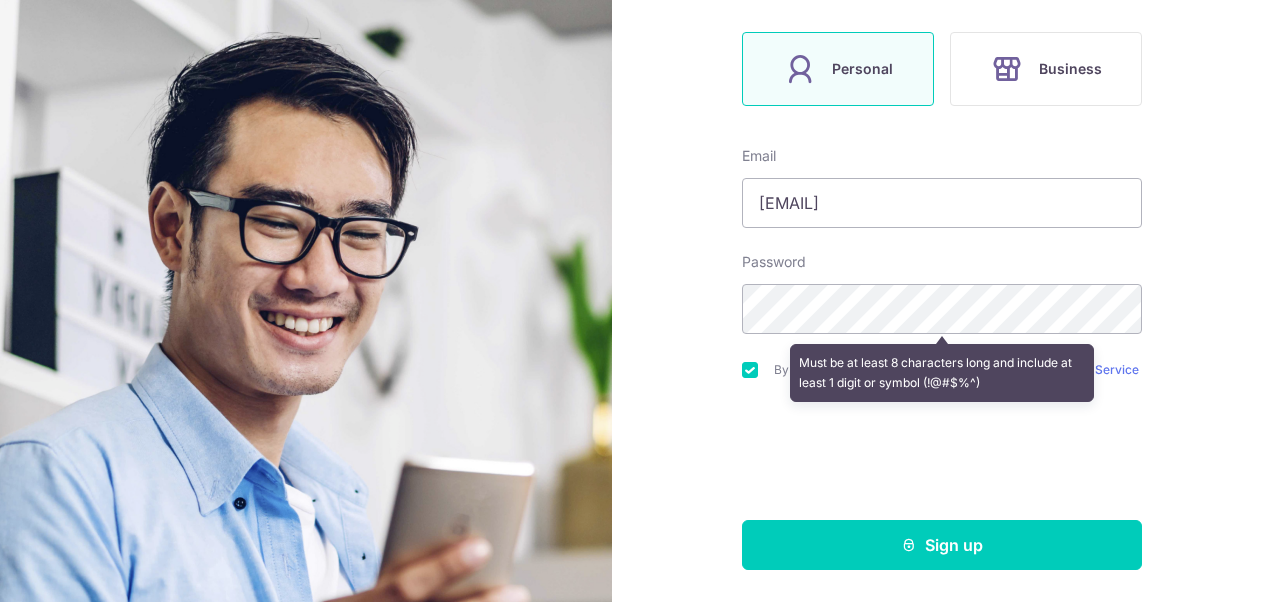 click on "Welcome, let’s get started!
Already have an account?  Log in
Personal
Business
Email
tracey-chee@hotmail.com
Password
Must be at least 8 characters long and include at least 1 digit or symbol (!@#$%^)
By registering you agree to our
Privacy Policy
&  Terms Of Service
Sign up" at bounding box center [942, 301] 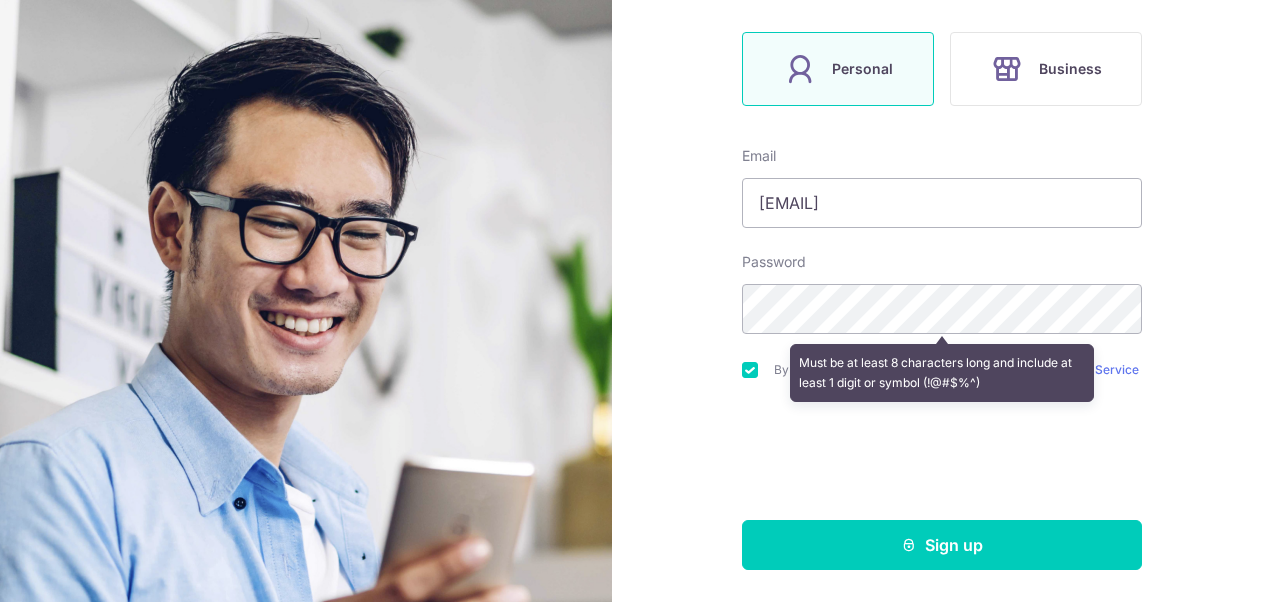 click on "Personal" at bounding box center [838, 69] 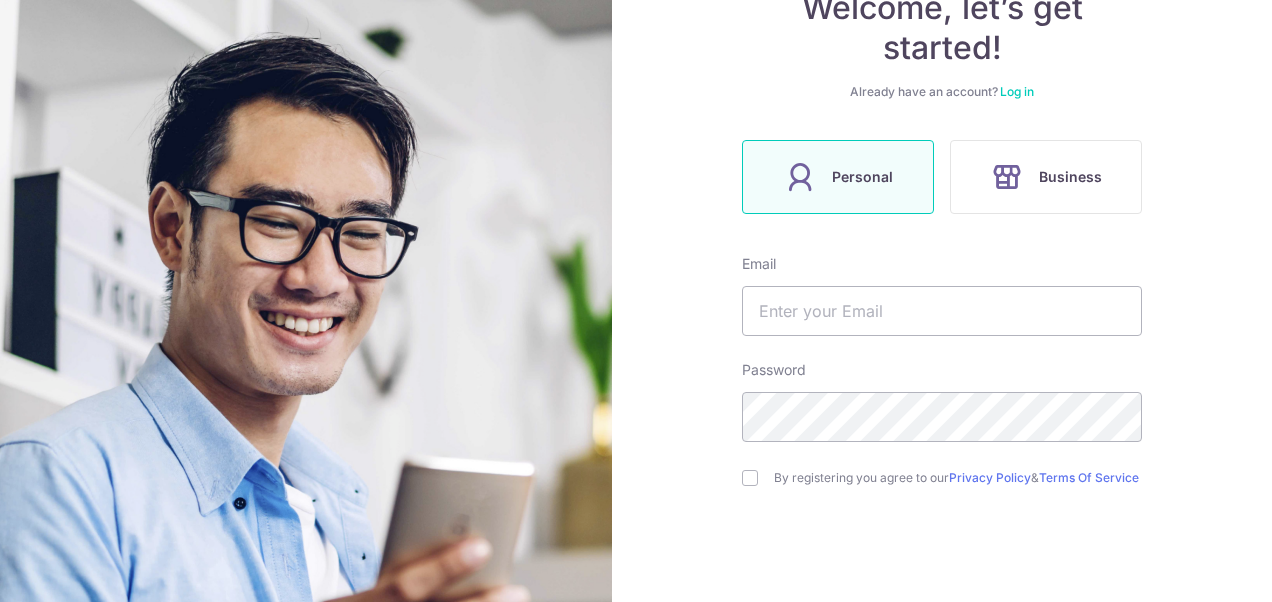 scroll, scrollTop: 134, scrollLeft: 0, axis: vertical 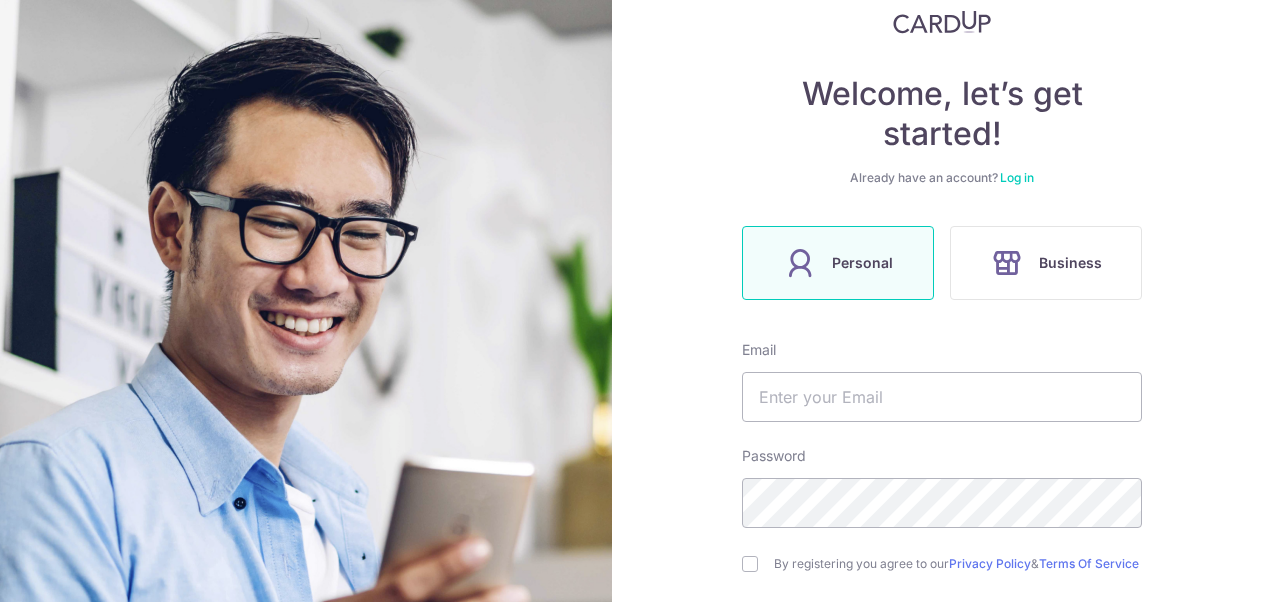 click on "Log in" at bounding box center (1017, 177) 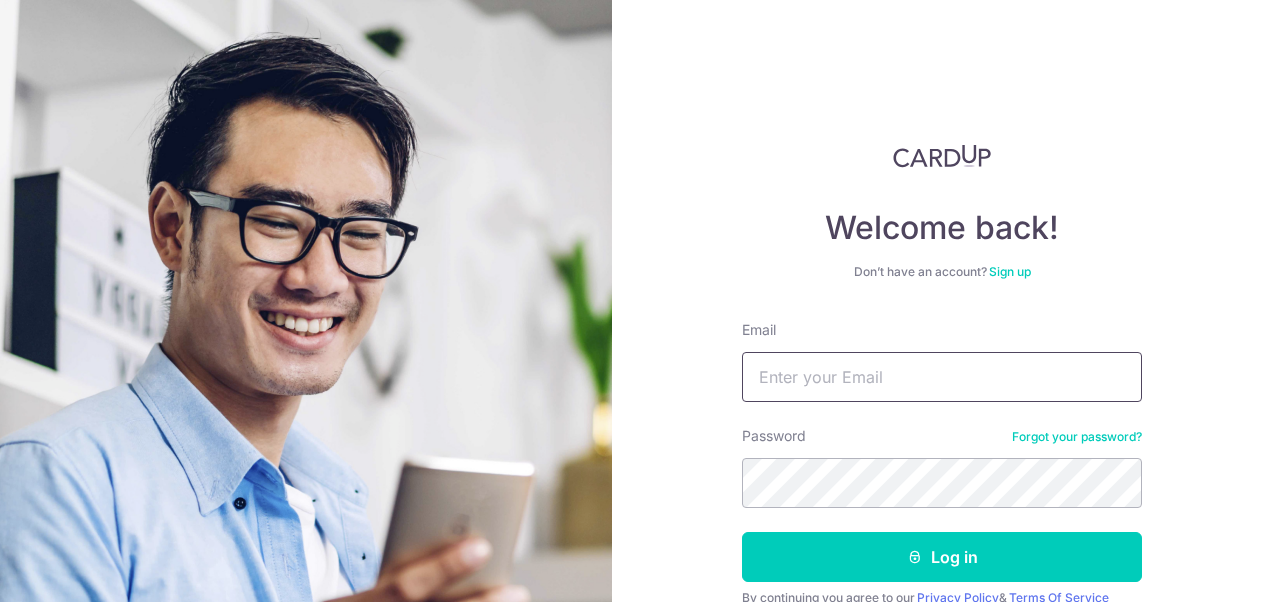 click on "Email" at bounding box center [942, 377] 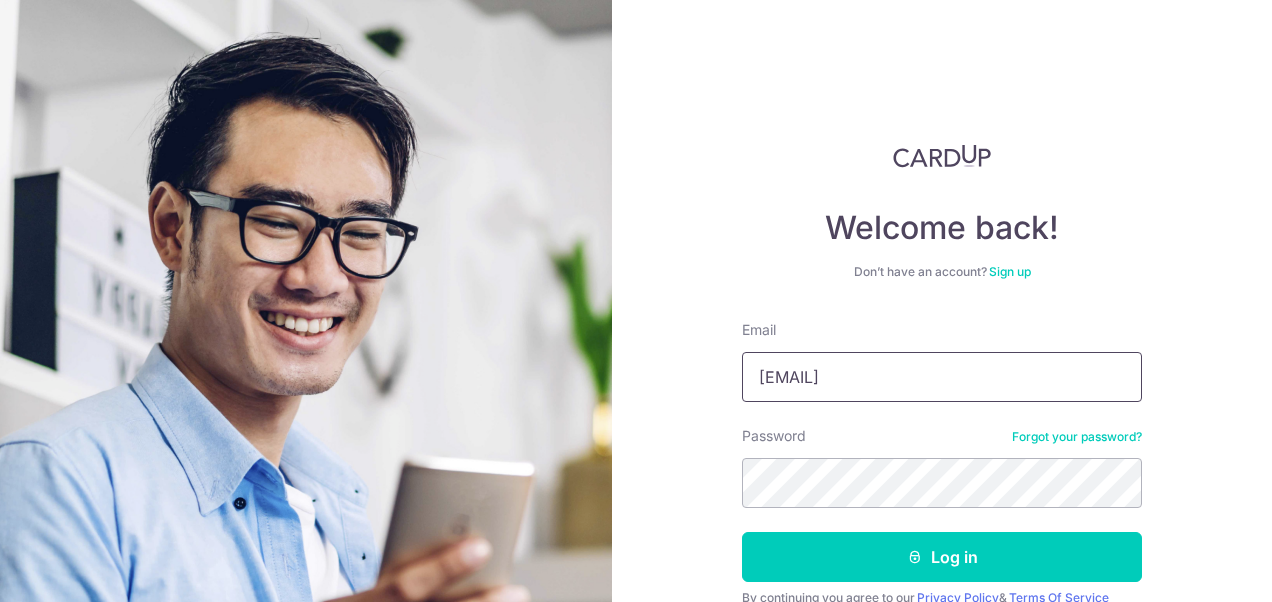 type on "tracey-chee@hotmail.com" 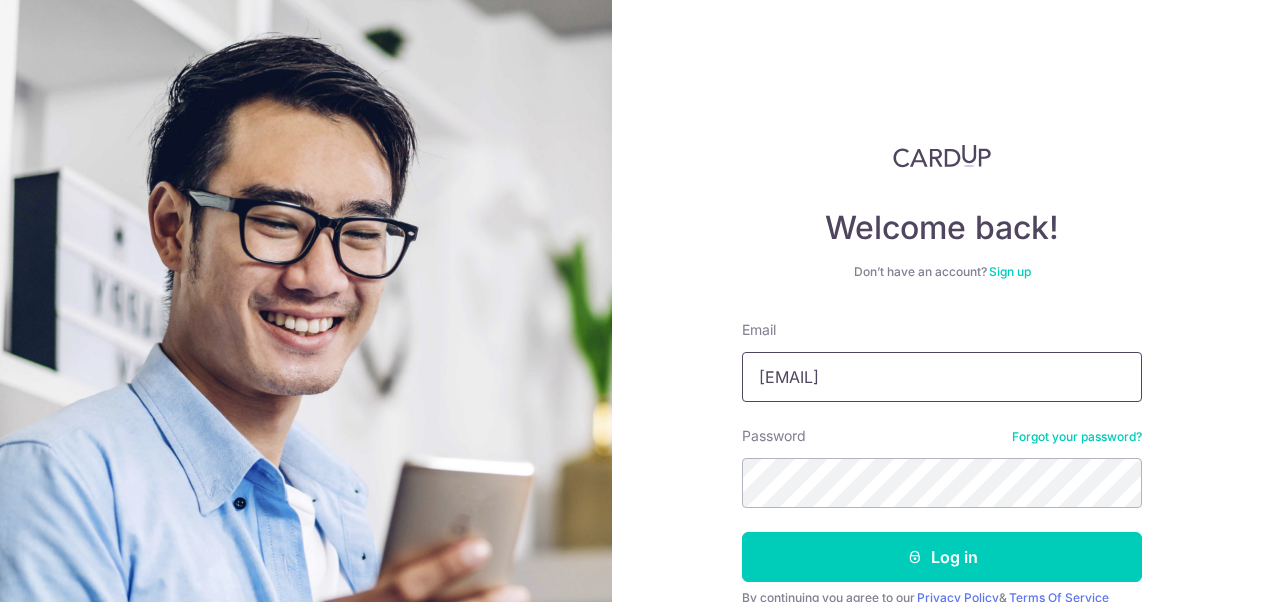 drag, startPoint x: 970, startPoint y: 375, endPoint x: 708, endPoint y: 362, distance: 262.32233 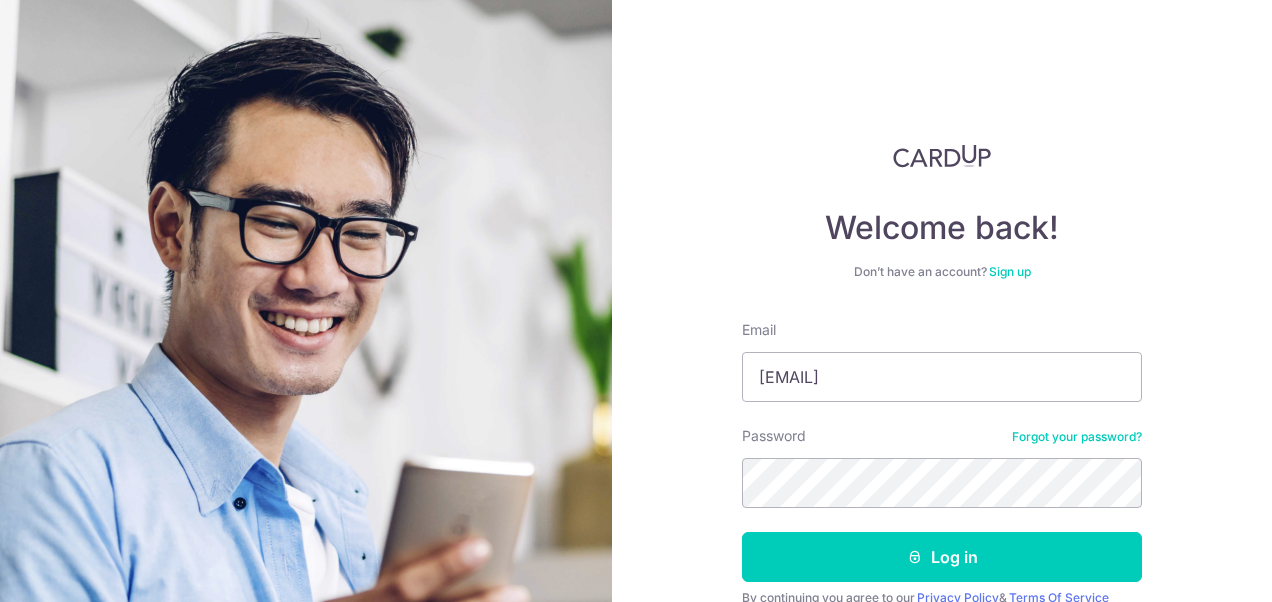 click on "Forgot your password?" at bounding box center (1077, 437) 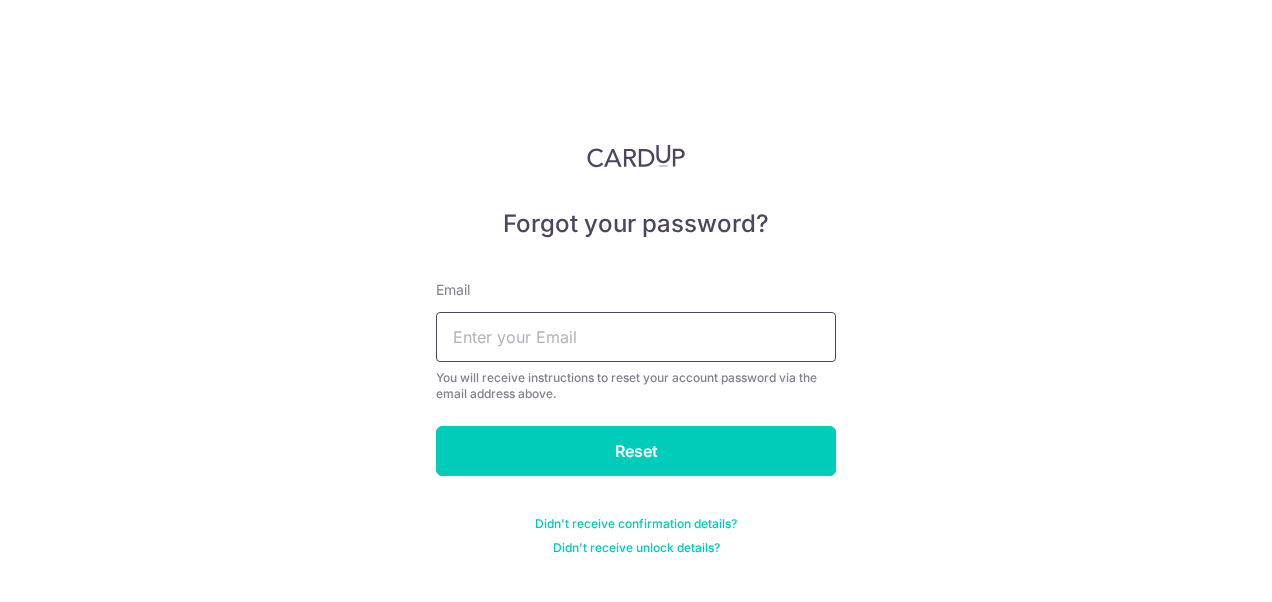 click at bounding box center [636, 337] 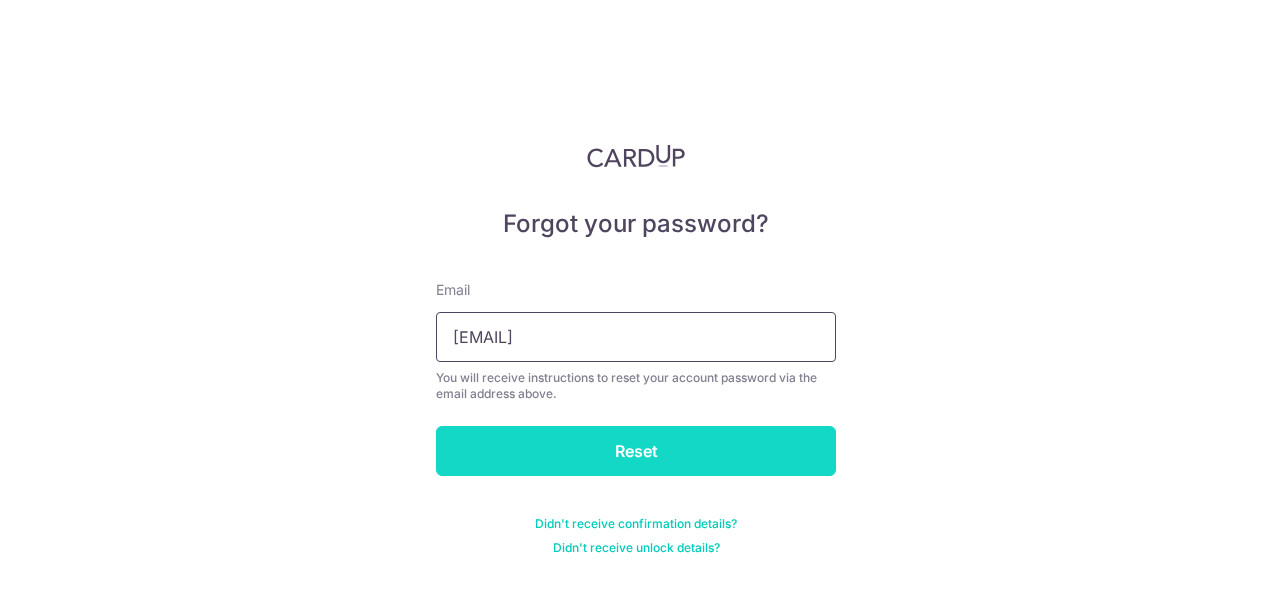 drag, startPoint x: 609, startPoint y: 340, endPoint x: 604, endPoint y: 462, distance: 122.10242 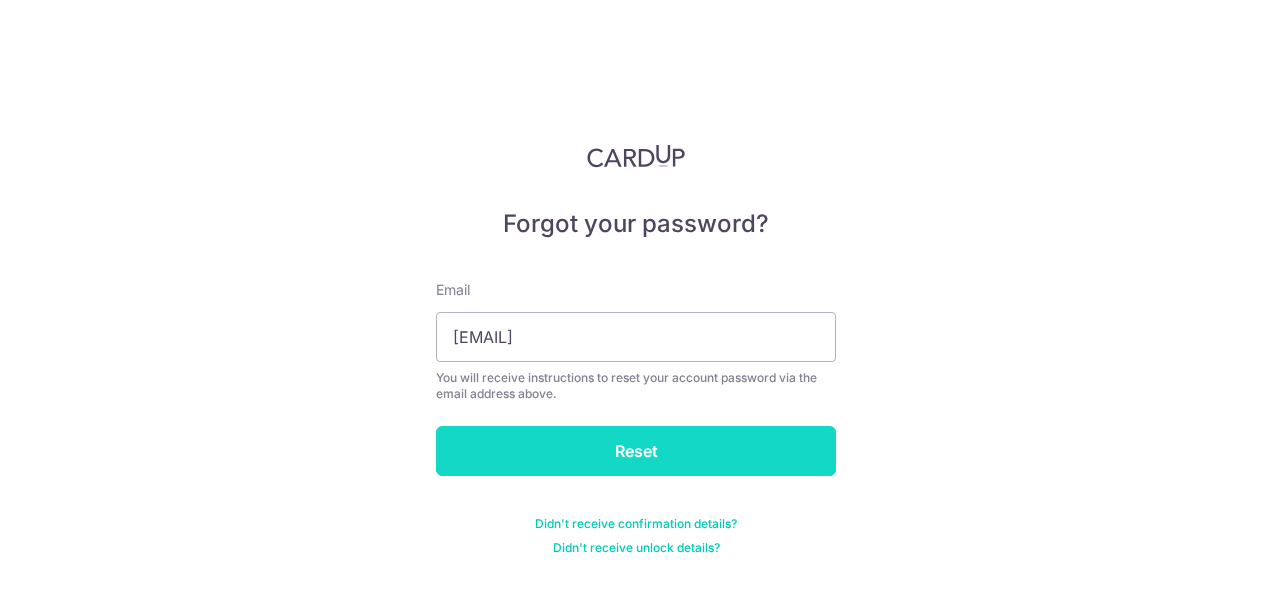 click on "Reset" at bounding box center [636, 451] 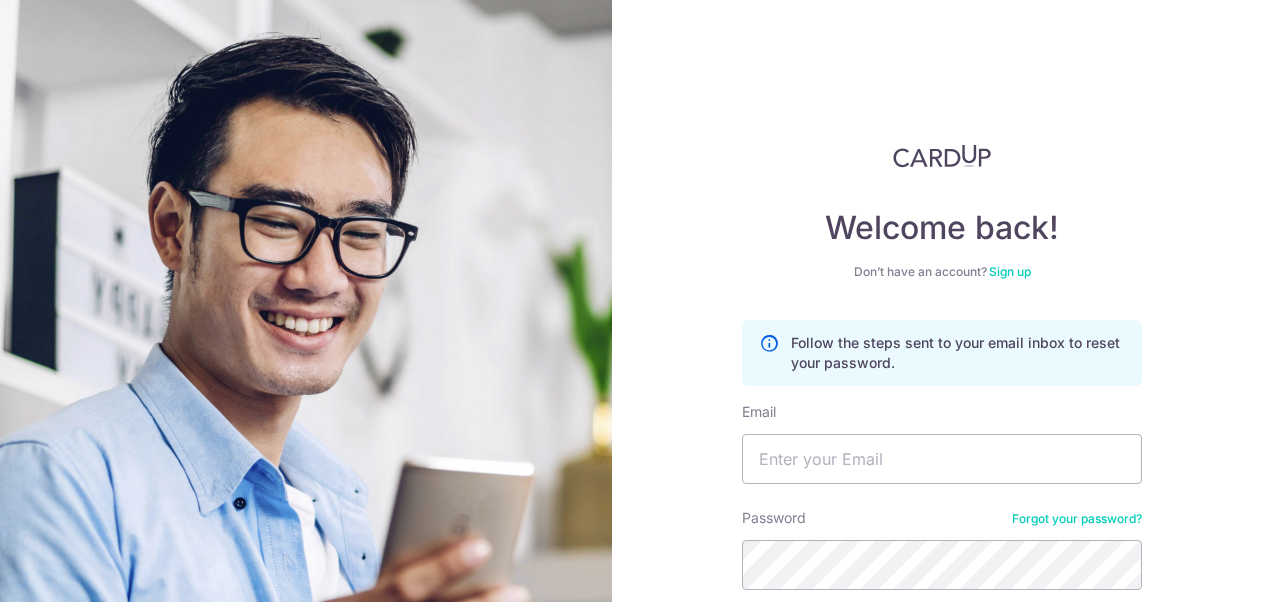 scroll, scrollTop: 0, scrollLeft: 0, axis: both 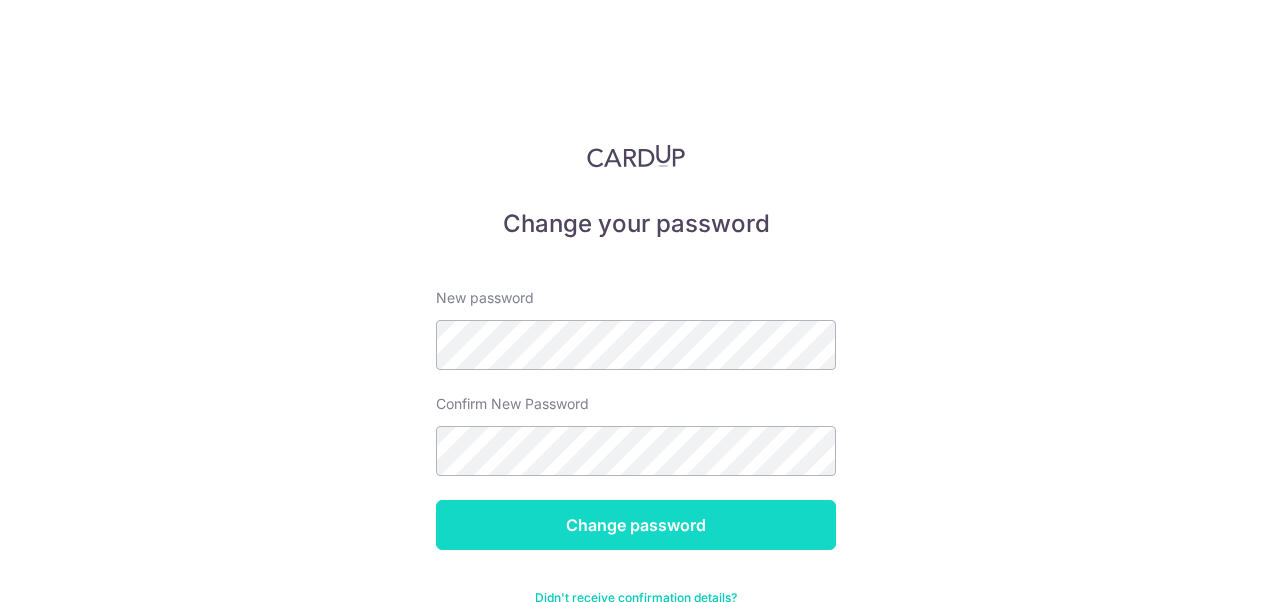 click on "Change password" at bounding box center (636, 525) 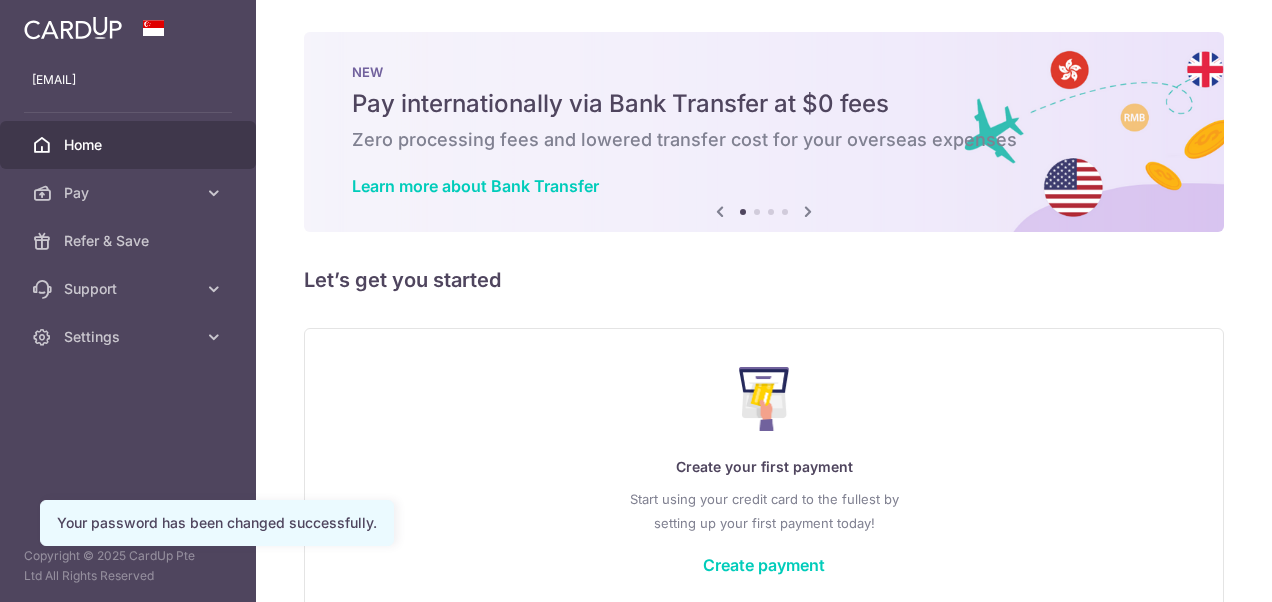 scroll, scrollTop: 0, scrollLeft: 0, axis: both 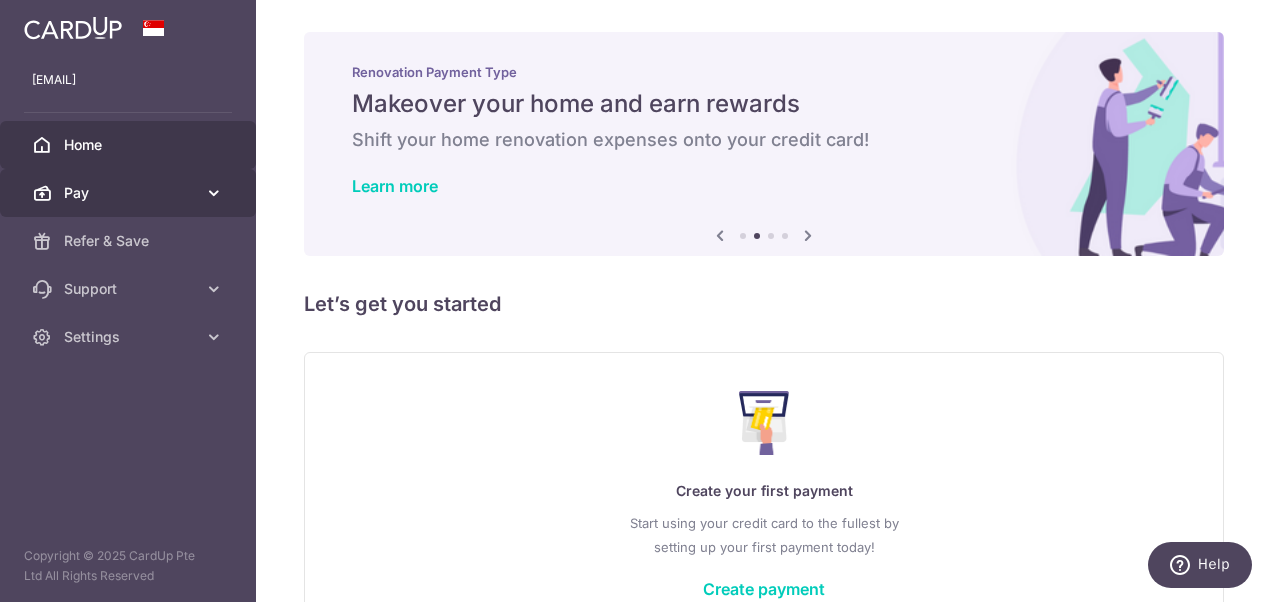 click on "Pay" at bounding box center [130, 193] 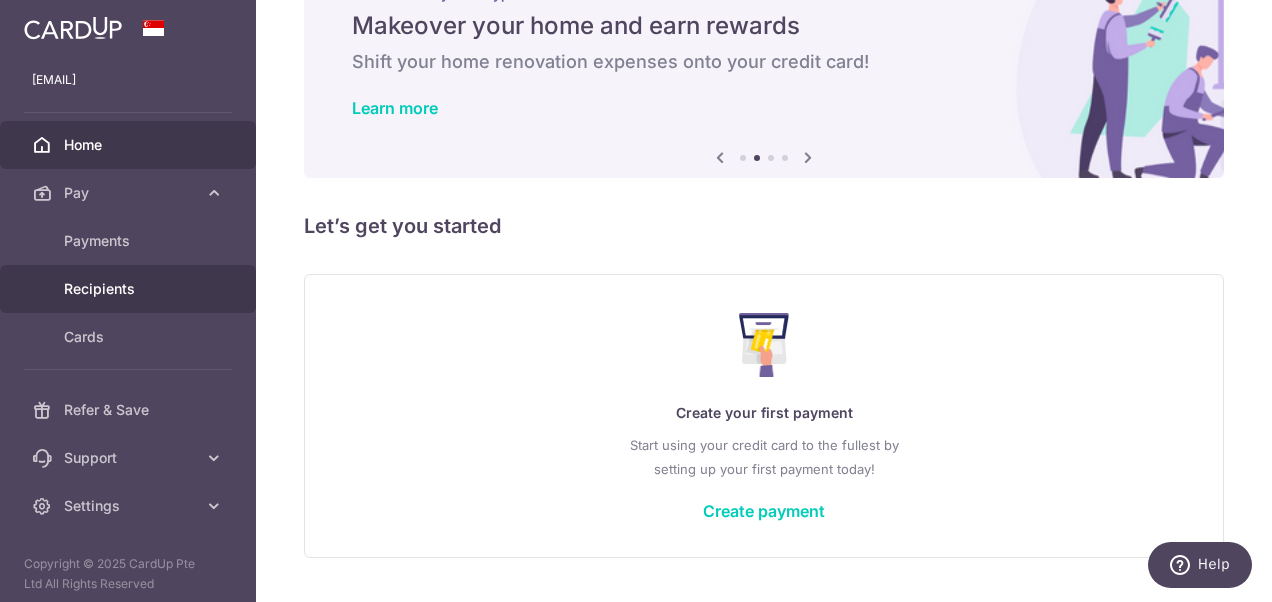 scroll, scrollTop: 128, scrollLeft: 0, axis: vertical 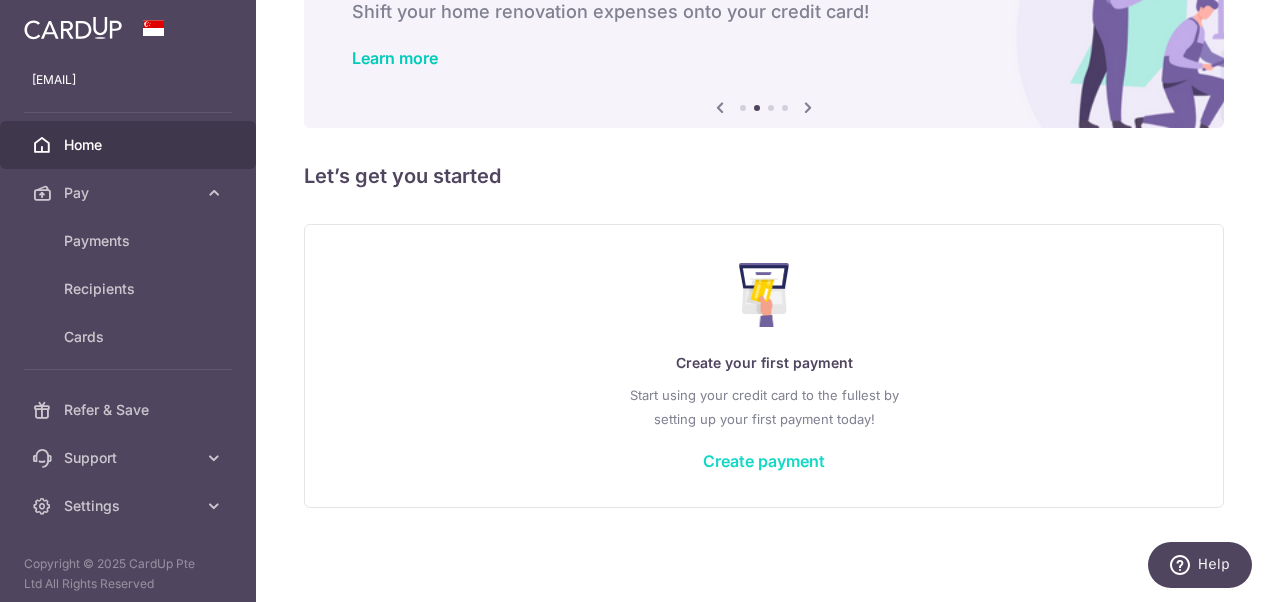 click on "Create payment" at bounding box center (764, 461) 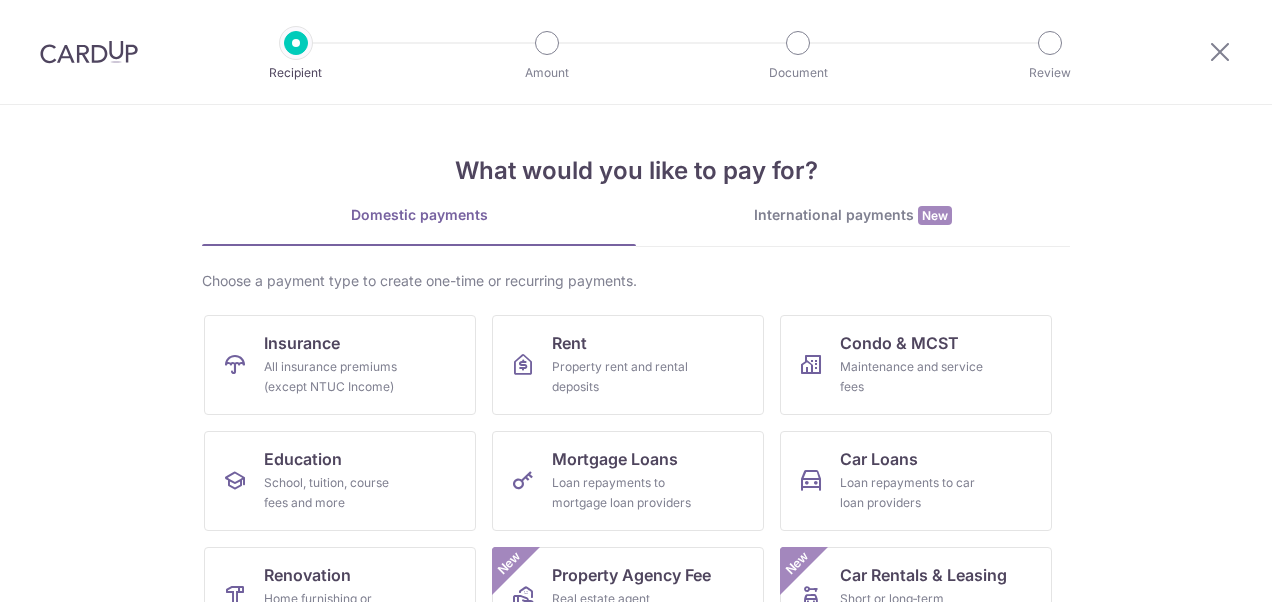 scroll, scrollTop: 0, scrollLeft: 0, axis: both 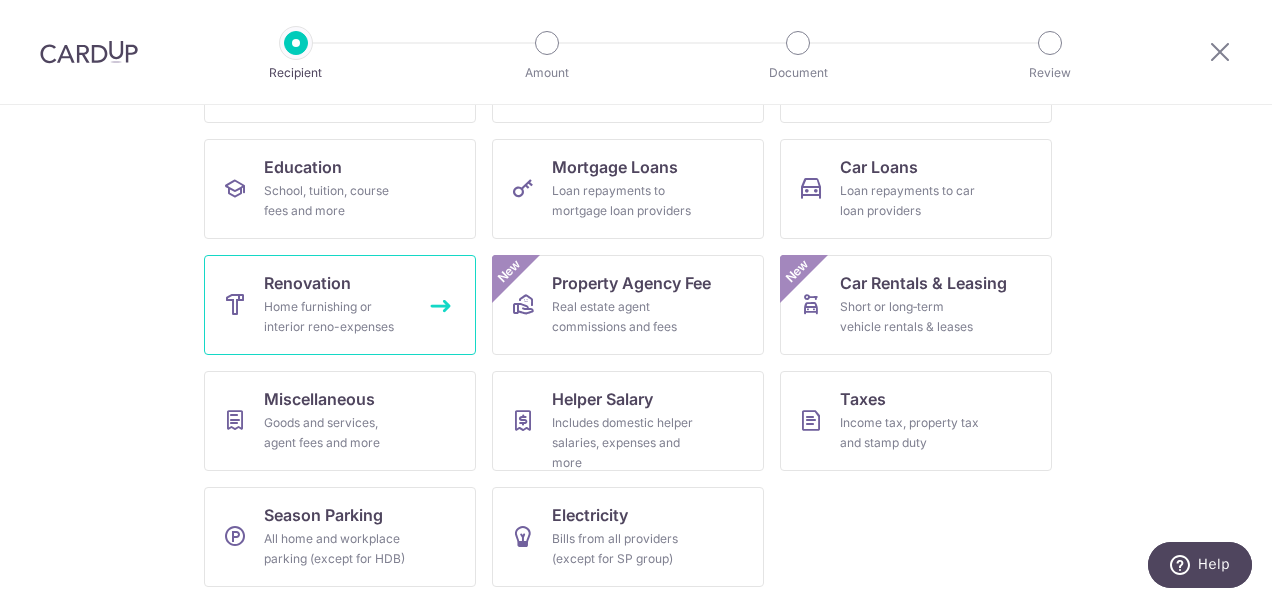click on "Renovation" at bounding box center [307, 283] 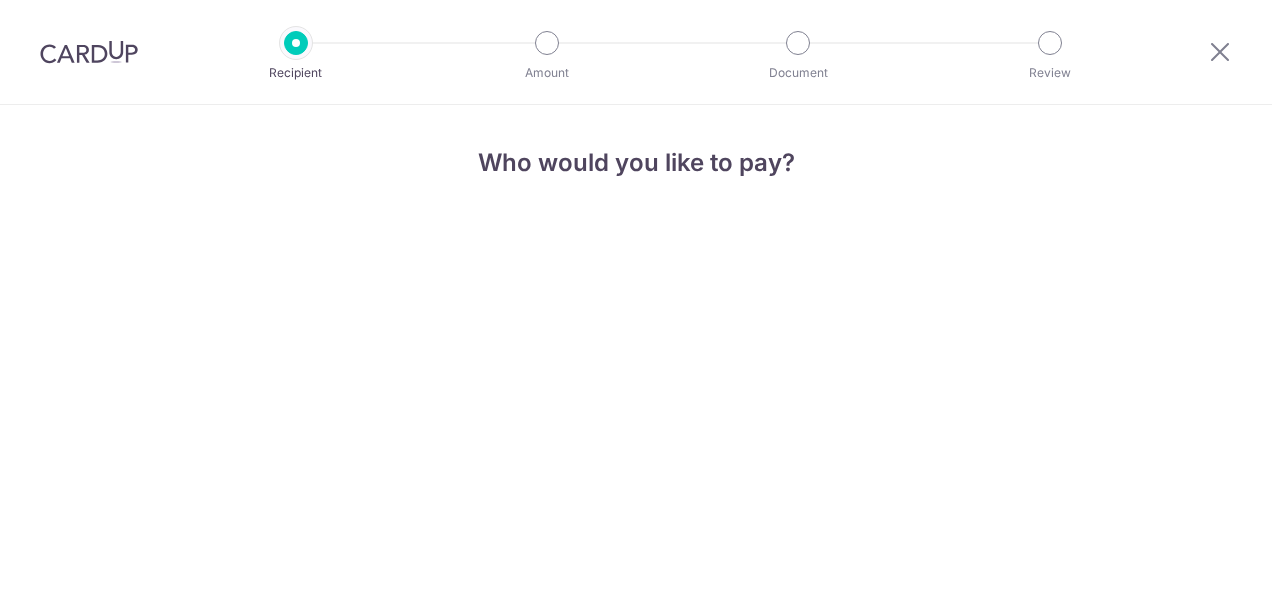 scroll, scrollTop: 0, scrollLeft: 0, axis: both 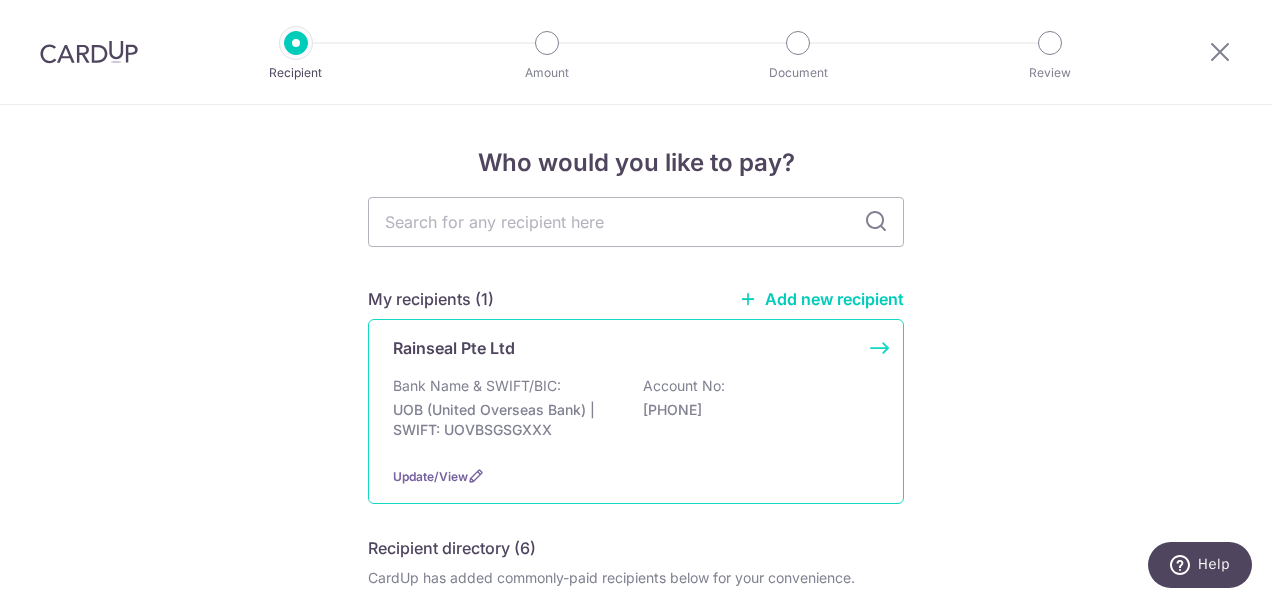 click on "UOB (United Overseas Bank) | SWIFT: UOVBSGSGXXX" at bounding box center (505, 420) 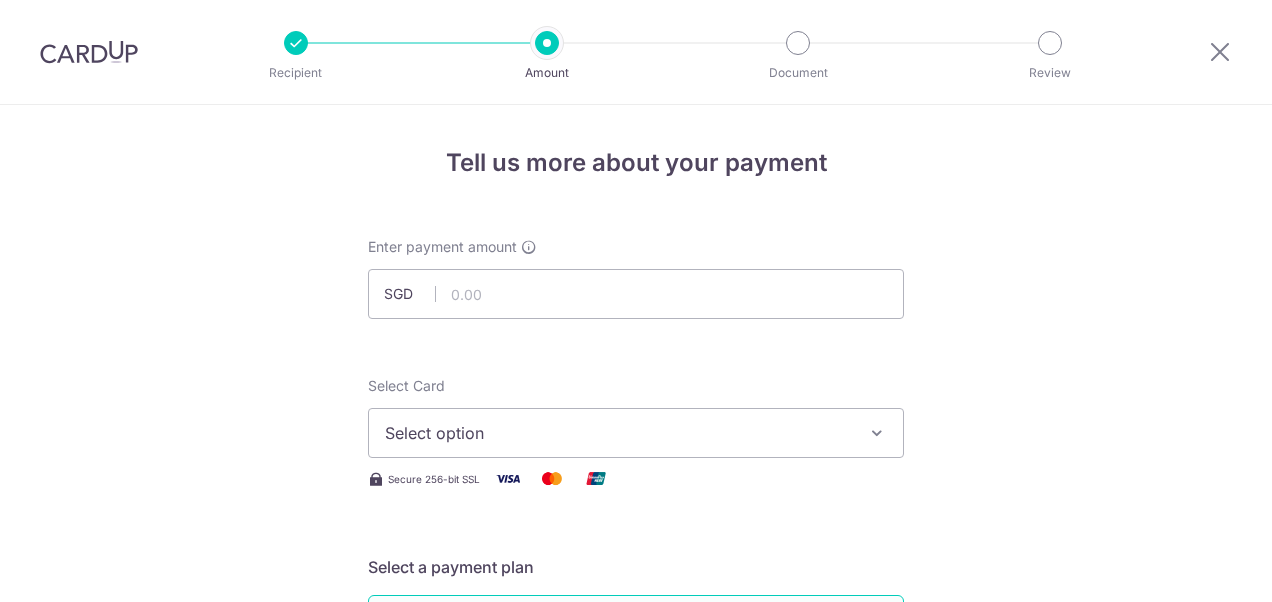 scroll, scrollTop: 0, scrollLeft: 0, axis: both 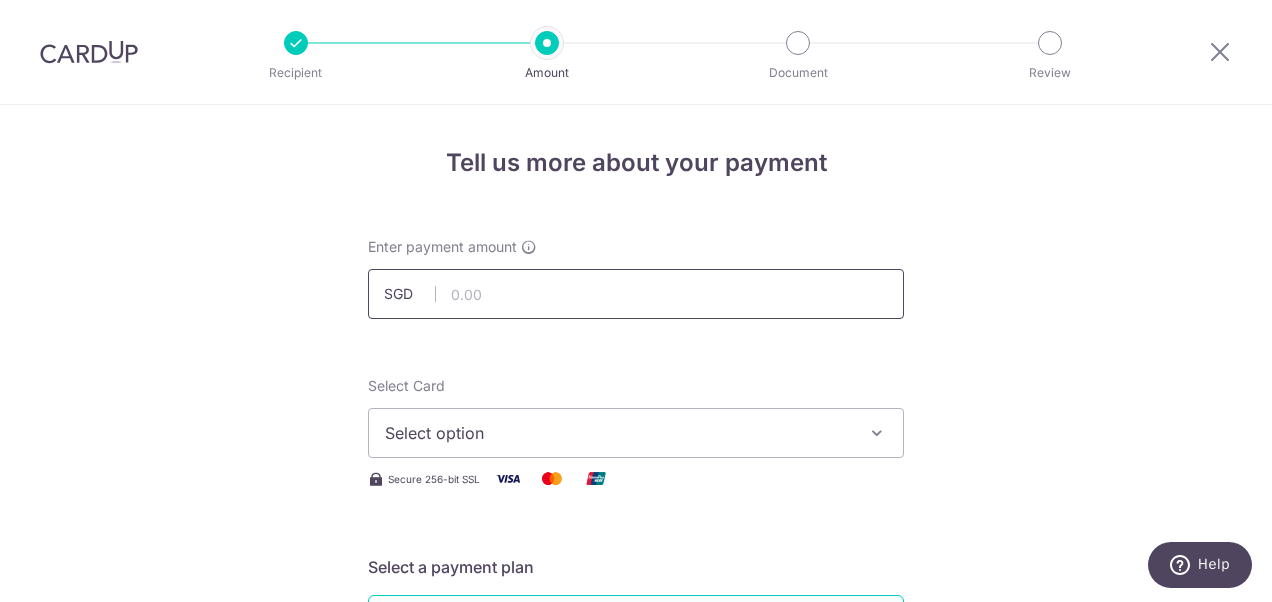 click at bounding box center (636, 294) 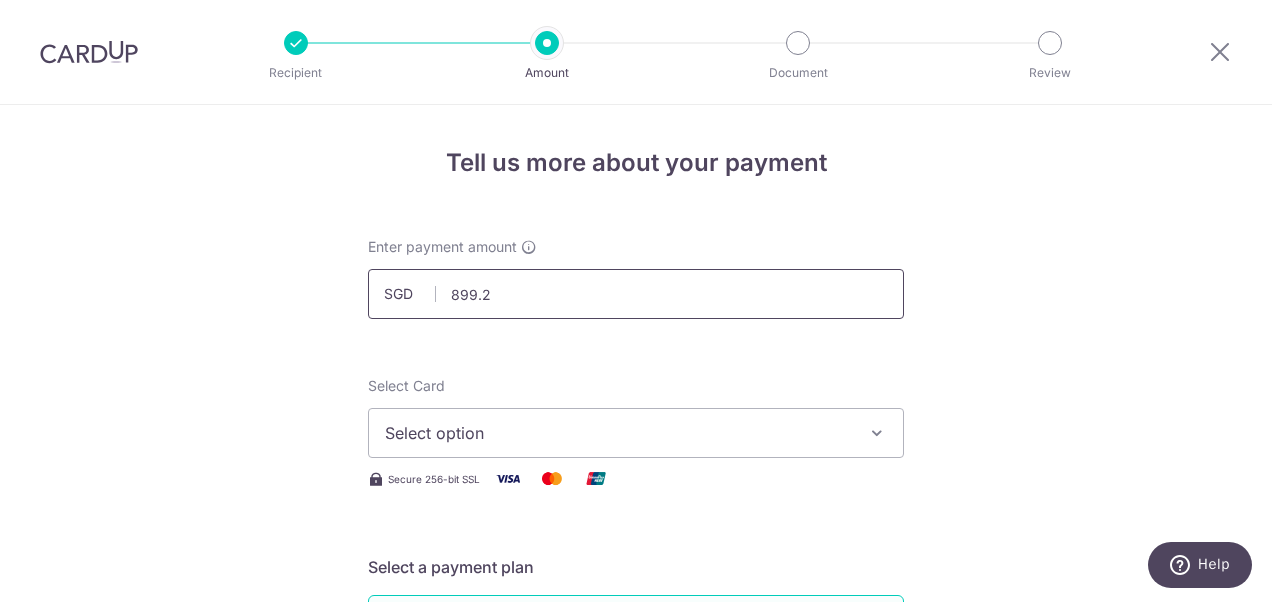type on "899.25" 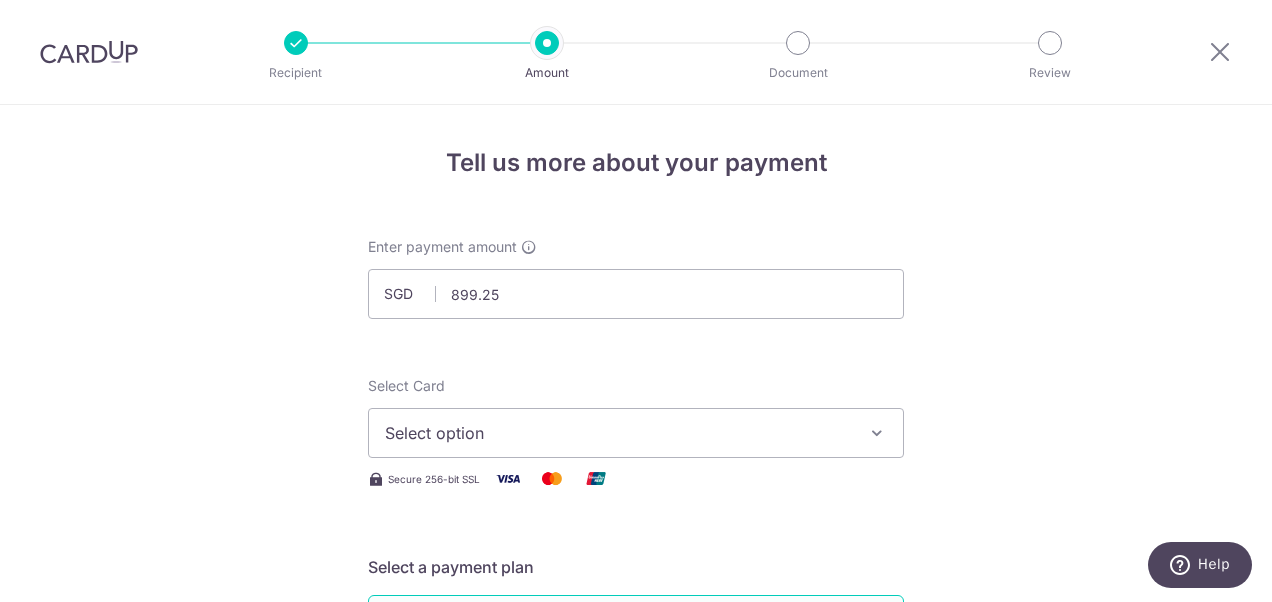 click on "Select option" at bounding box center [636, 433] 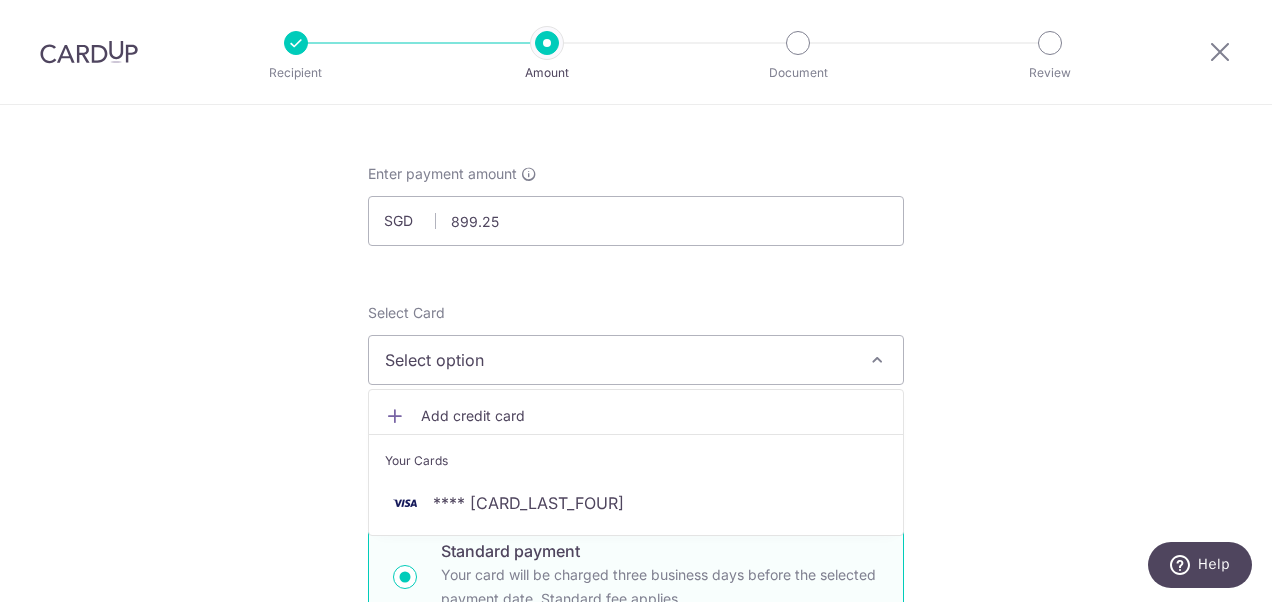 scroll, scrollTop: 200, scrollLeft: 0, axis: vertical 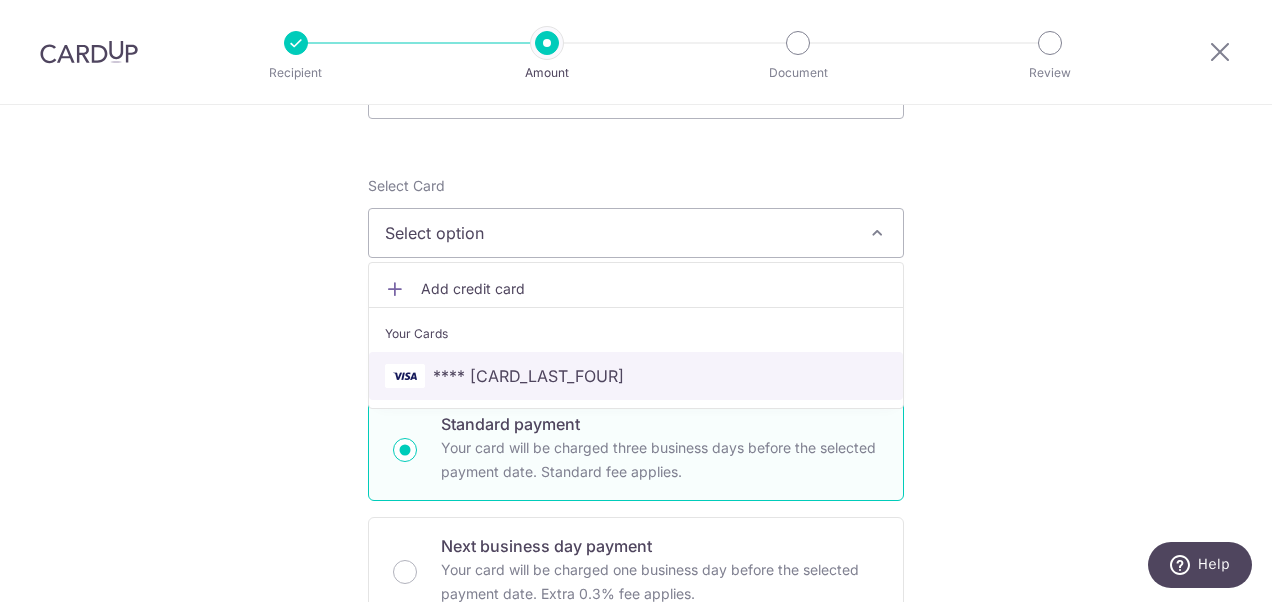 click on "**** [CARD_LAST_FOUR]" at bounding box center (528, 376) 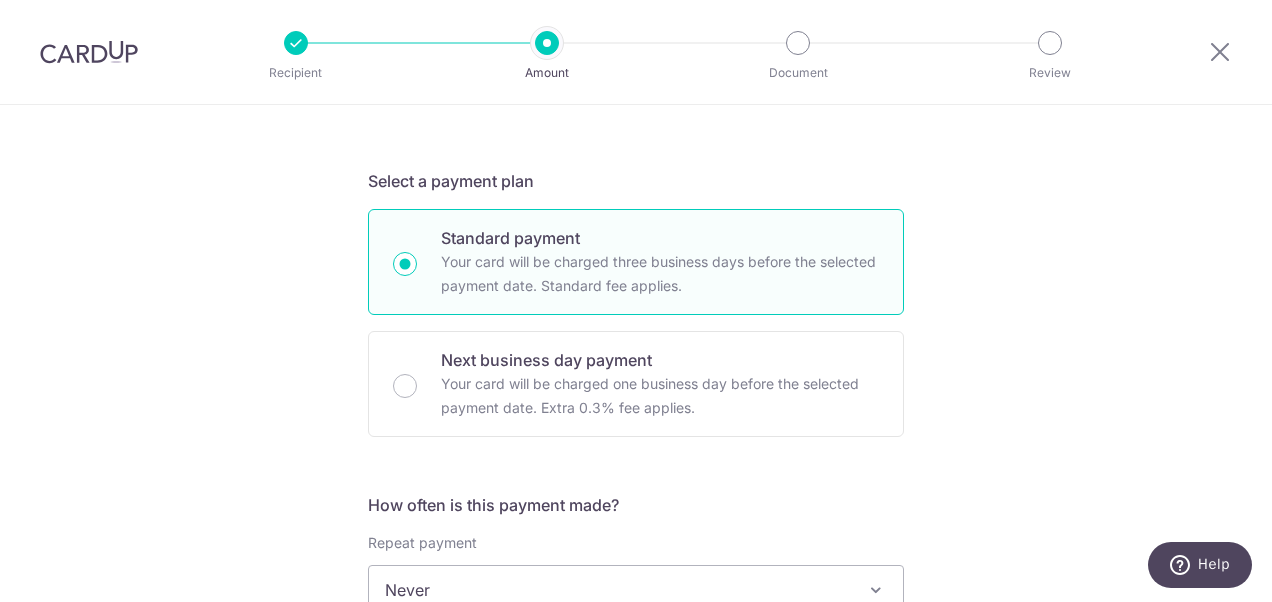 scroll, scrollTop: 500, scrollLeft: 0, axis: vertical 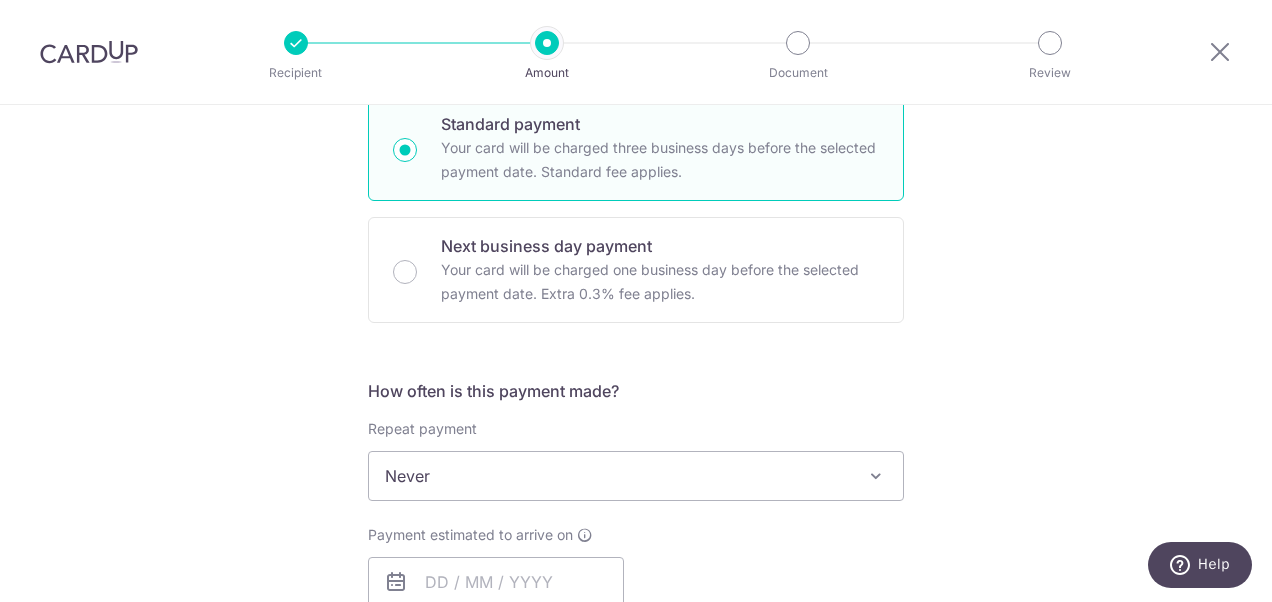 click on "Never" at bounding box center [636, 476] 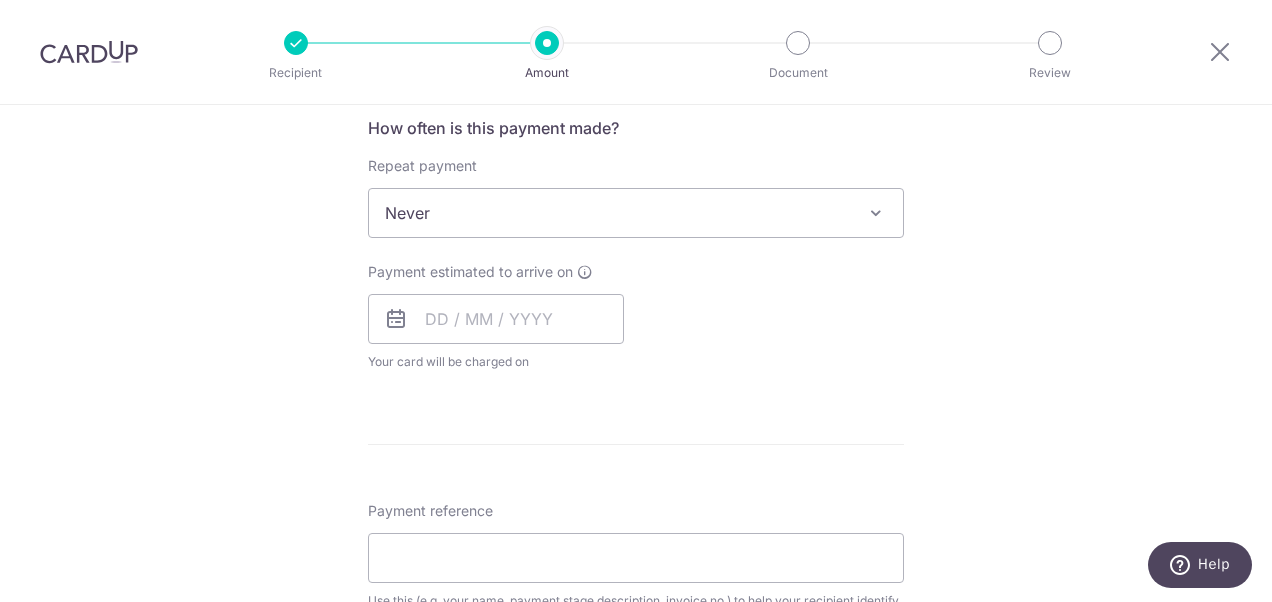 scroll, scrollTop: 800, scrollLeft: 0, axis: vertical 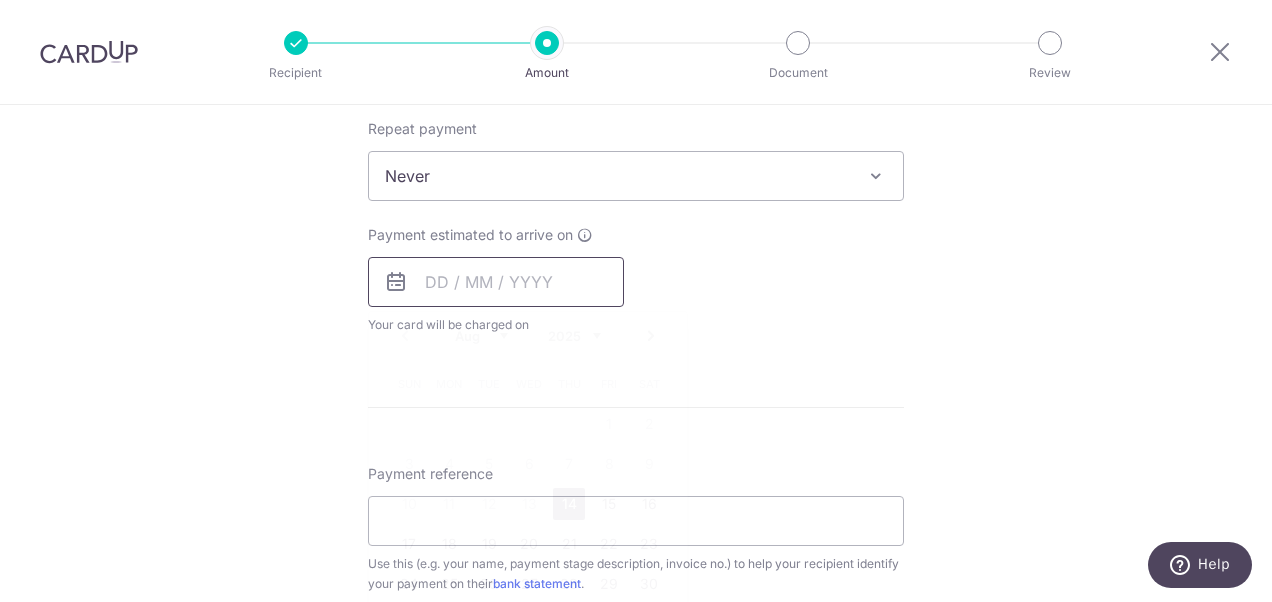 click at bounding box center (496, 282) 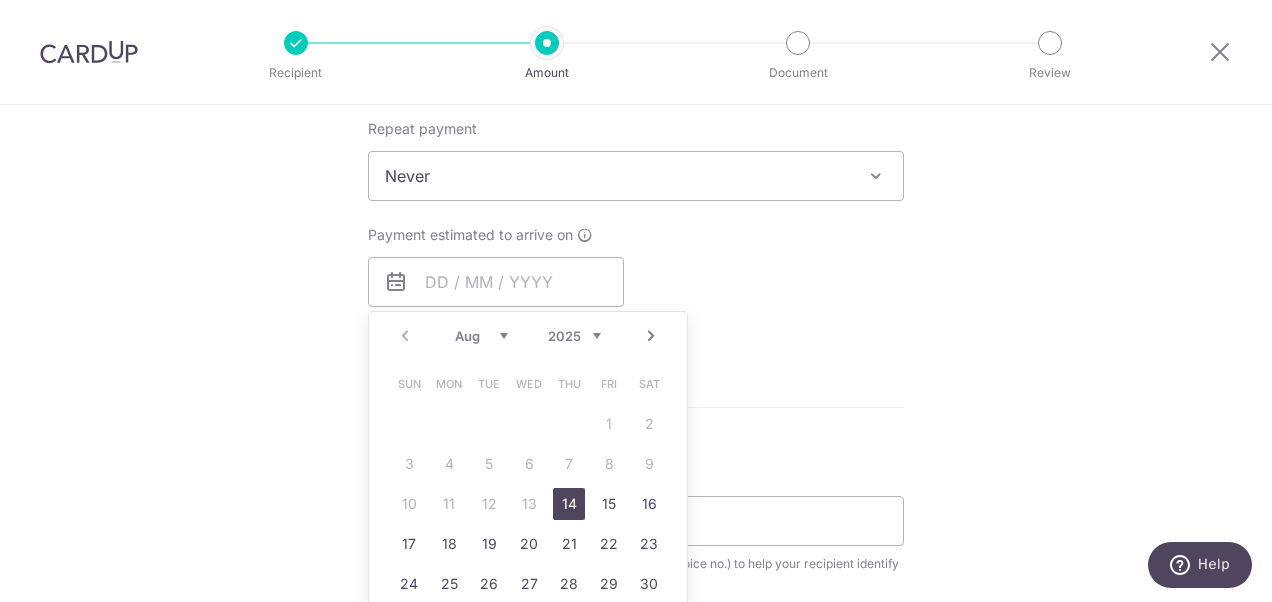 click on "14" at bounding box center (569, 504) 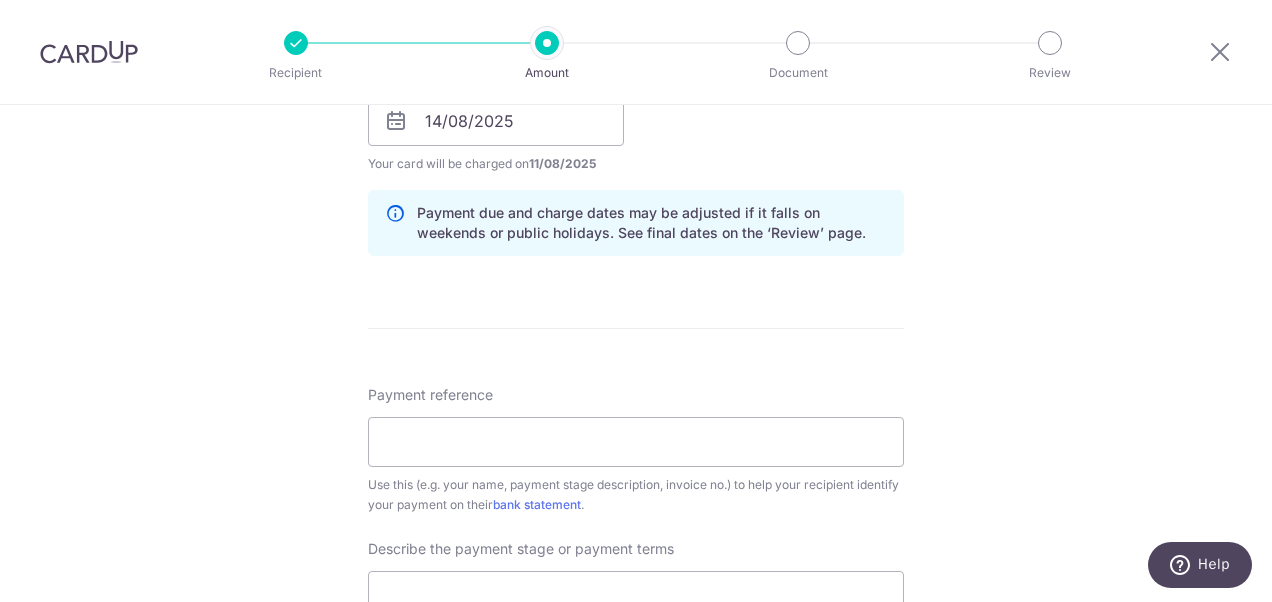 scroll, scrollTop: 1000, scrollLeft: 0, axis: vertical 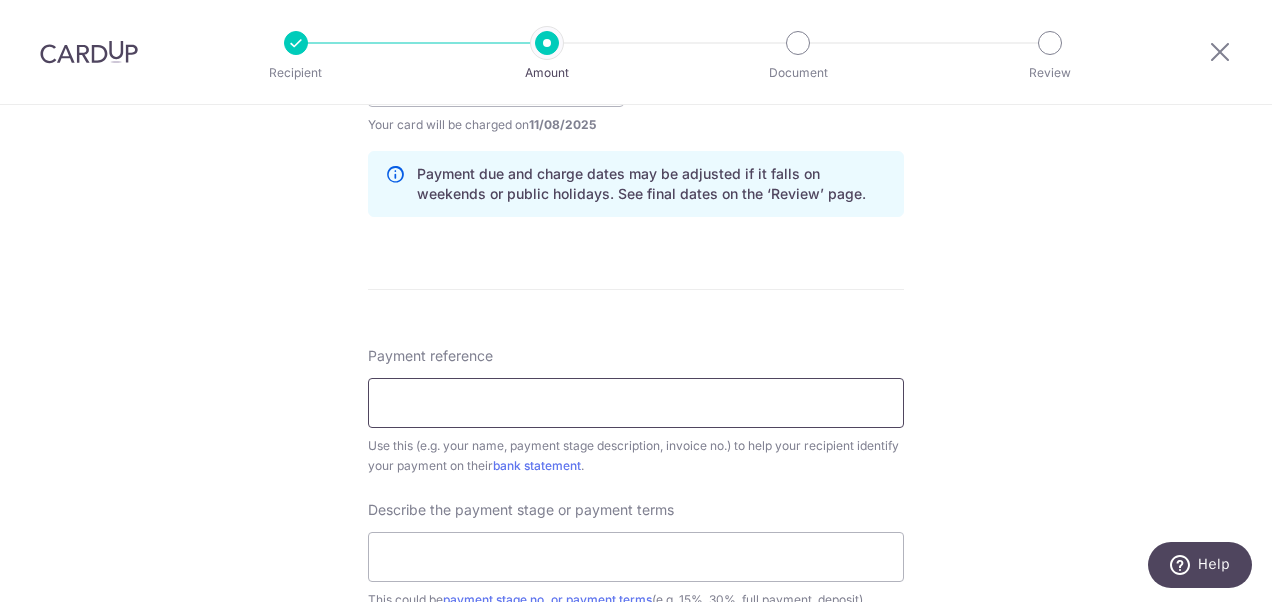 click on "Payment reference" at bounding box center [636, 403] 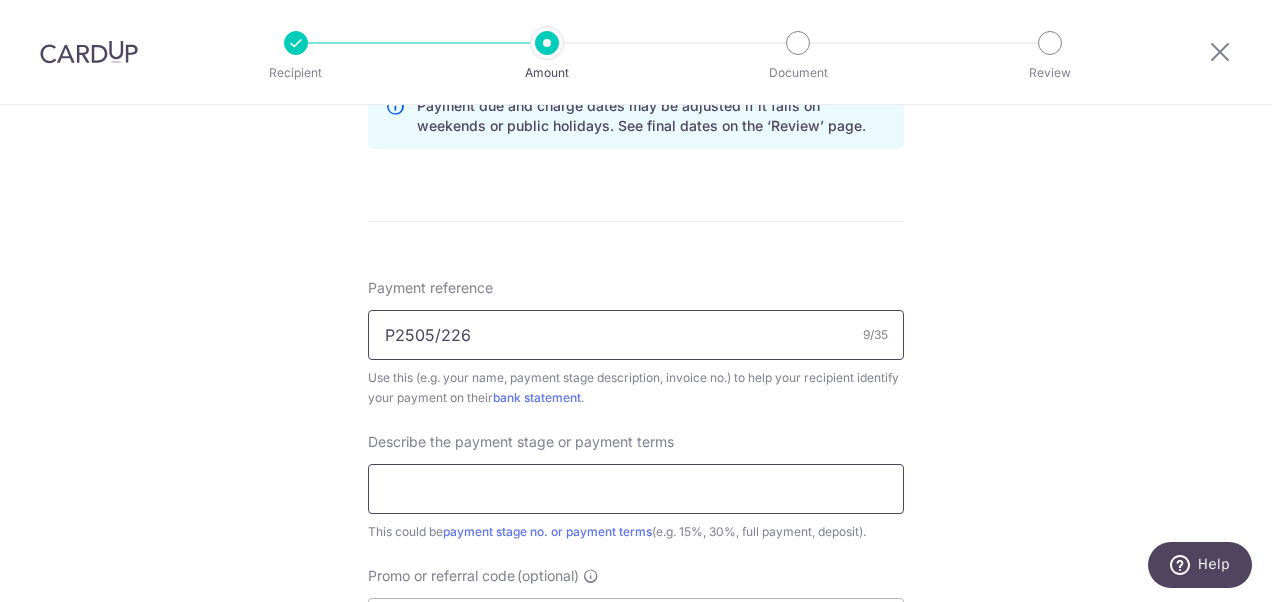 scroll, scrollTop: 1200, scrollLeft: 0, axis: vertical 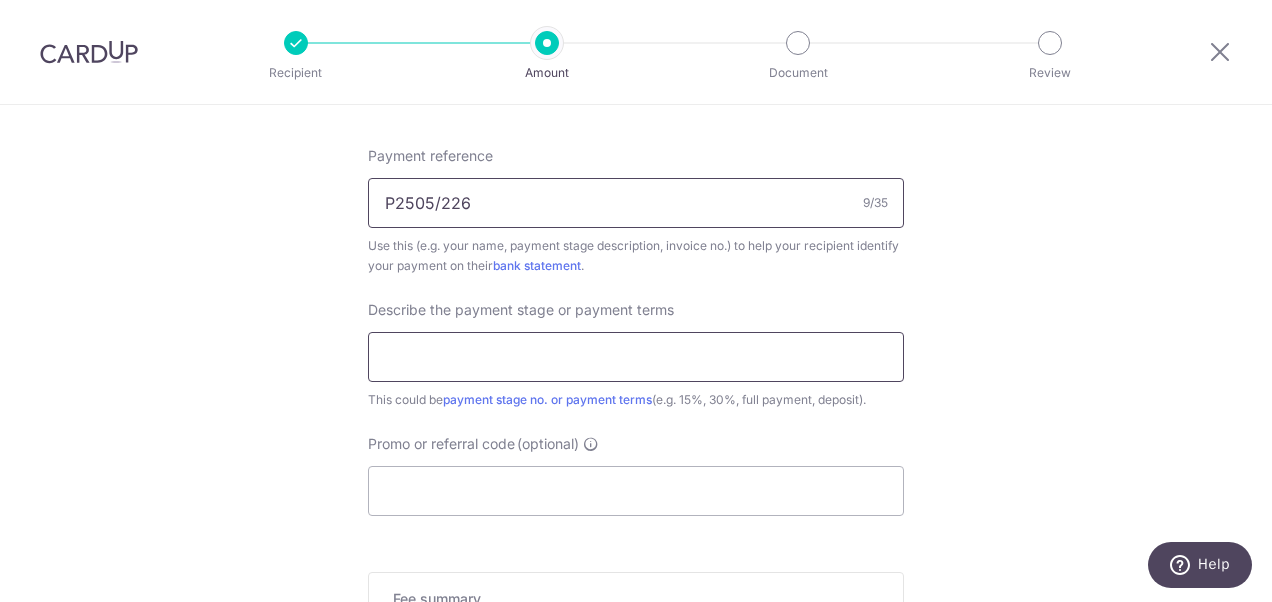 type on "P2505/226" 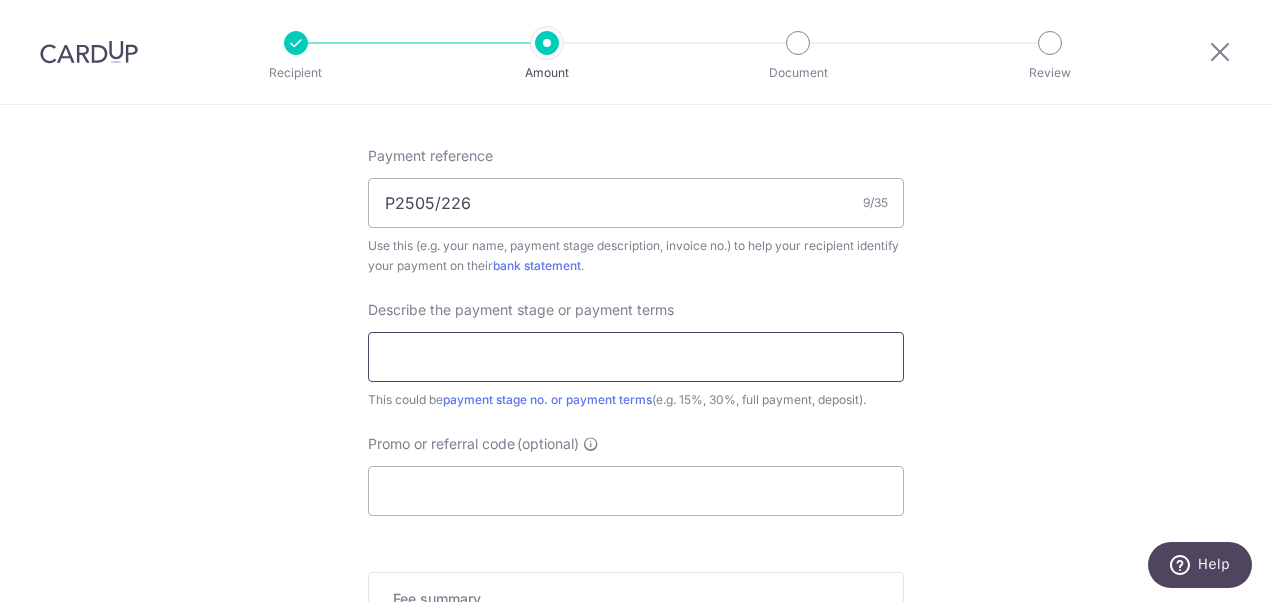click at bounding box center [636, 357] 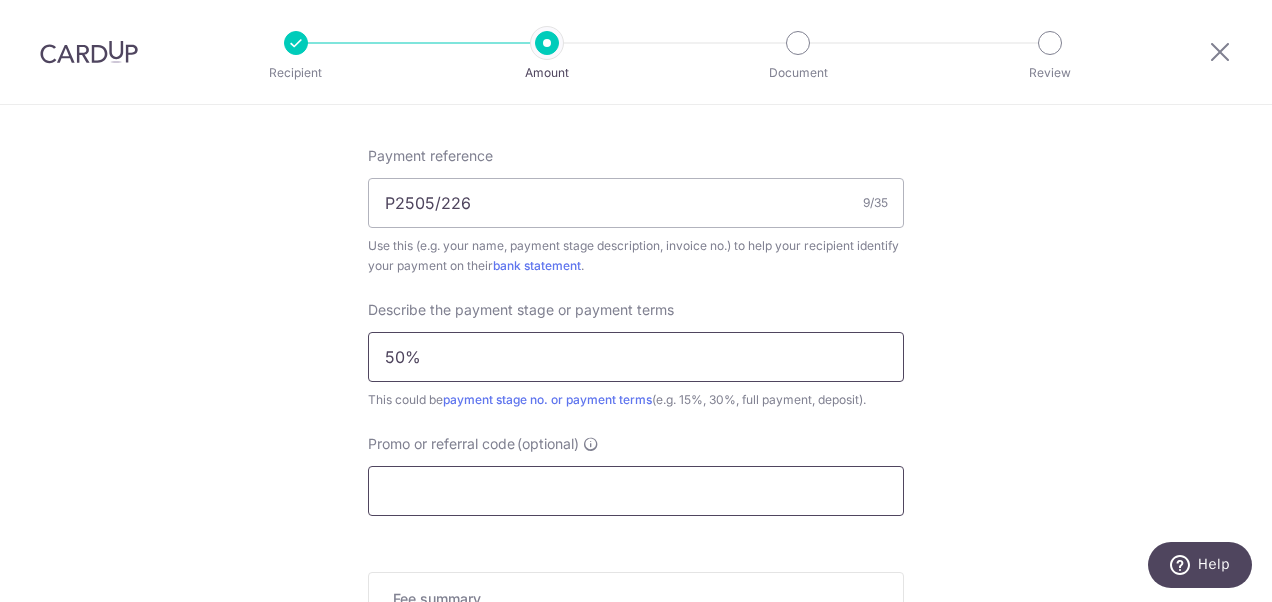 type on "50%" 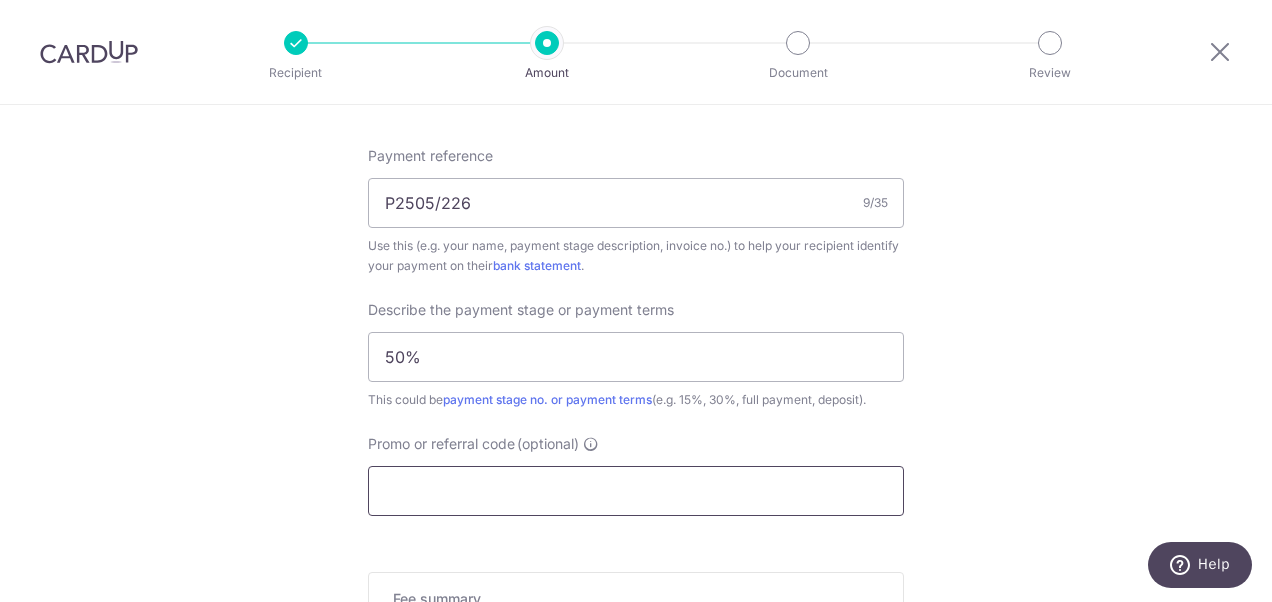 click on "Promo or referral code
(optional)" at bounding box center [636, 491] 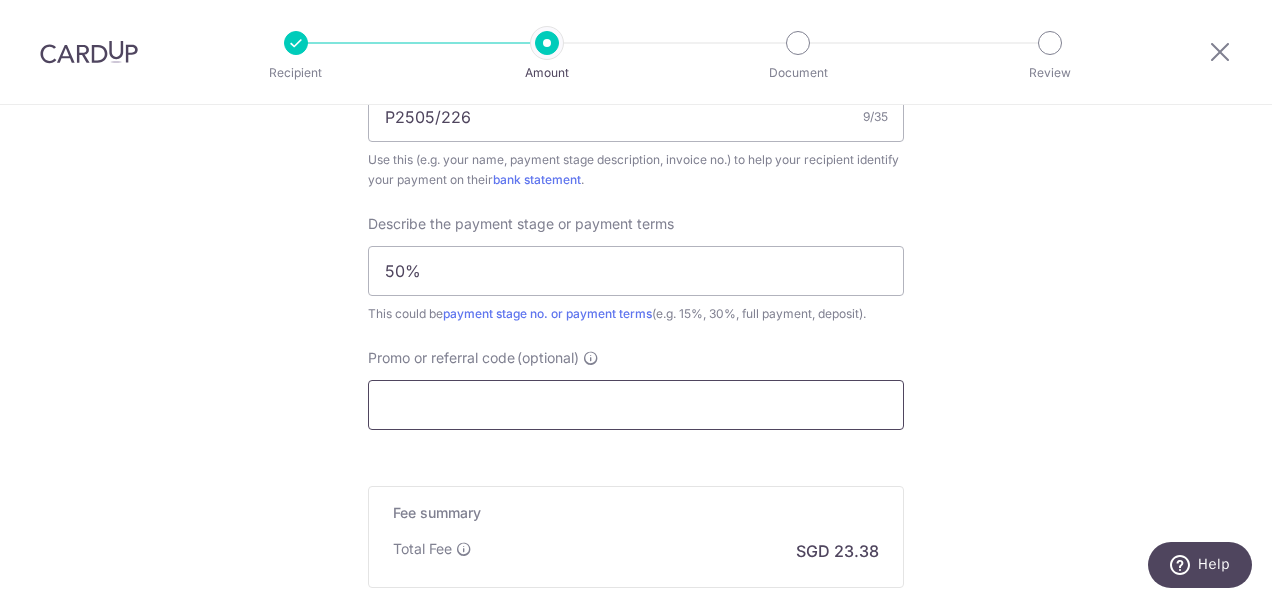 scroll, scrollTop: 1523, scrollLeft: 0, axis: vertical 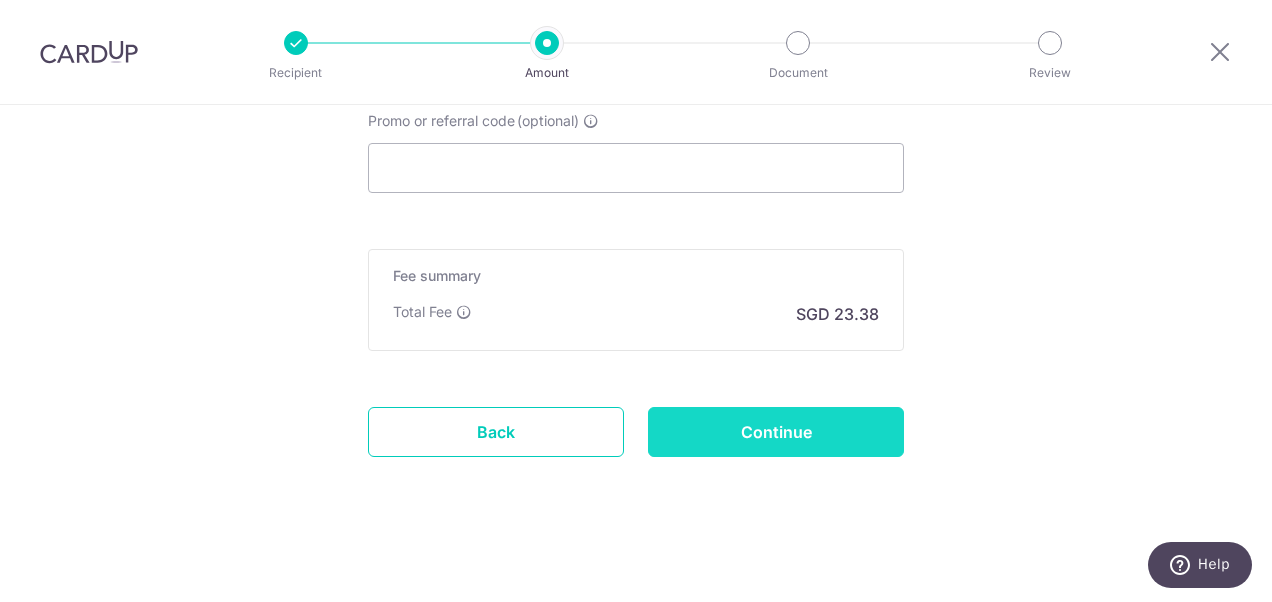 click on "Continue" at bounding box center (776, 432) 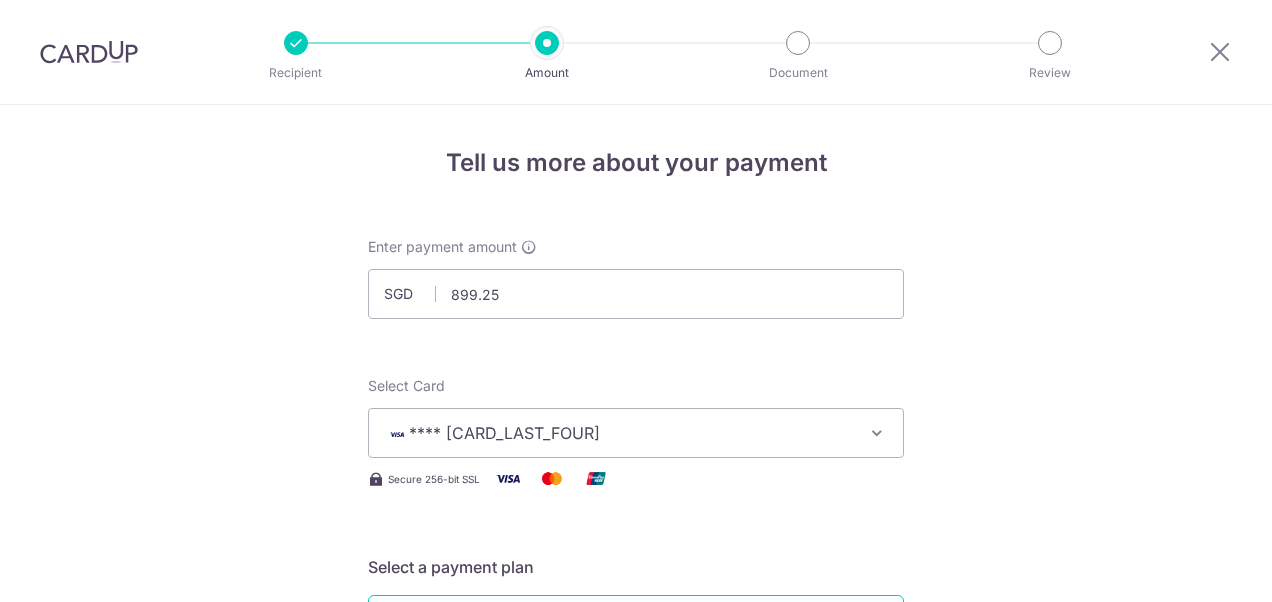 scroll, scrollTop: 0, scrollLeft: 0, axis: both 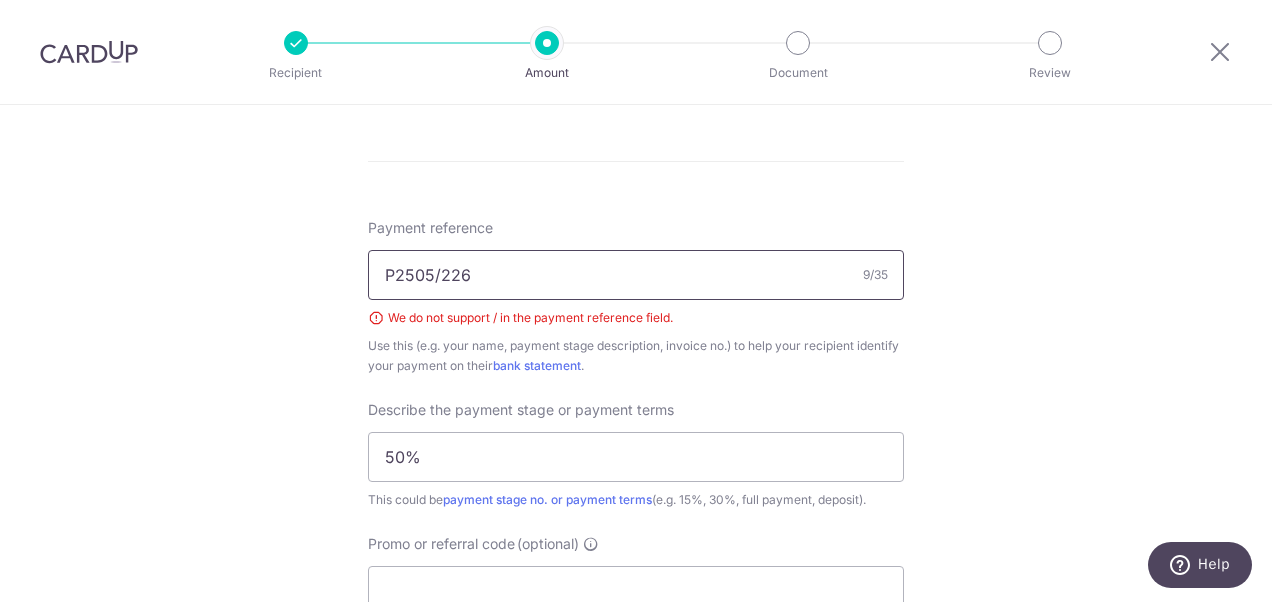 drag, startPoint x: 385, startPoint y: 266, endPoint x: 289, endPoint y: 264, distance: 96.02083 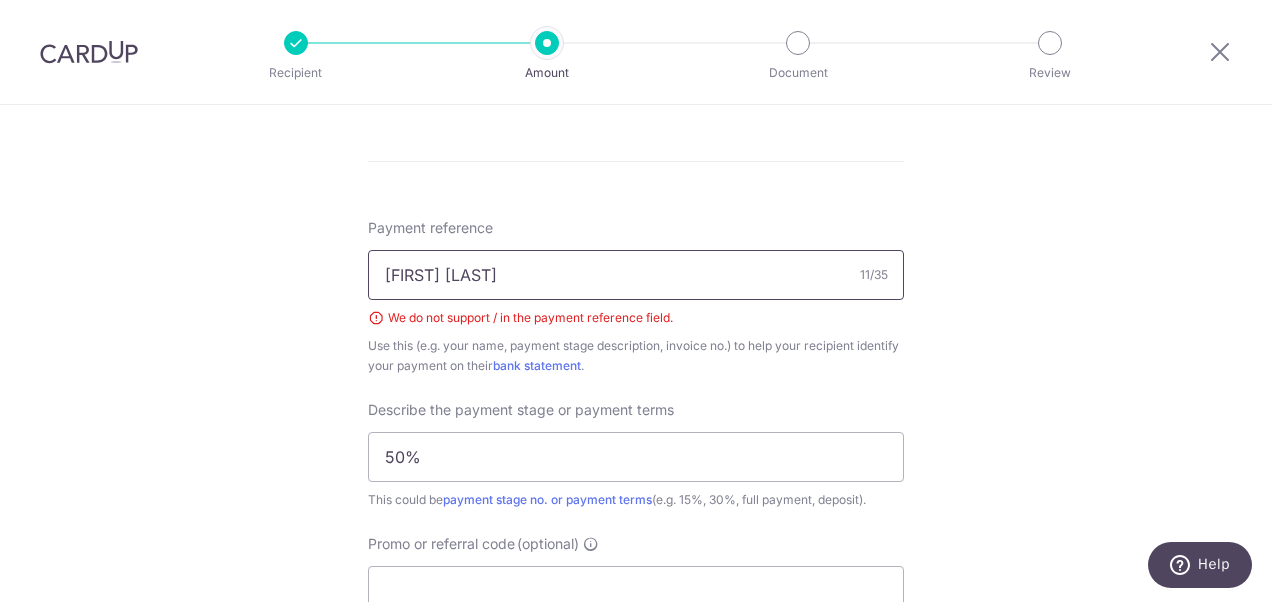 type on "[FIRST] [LAST]" 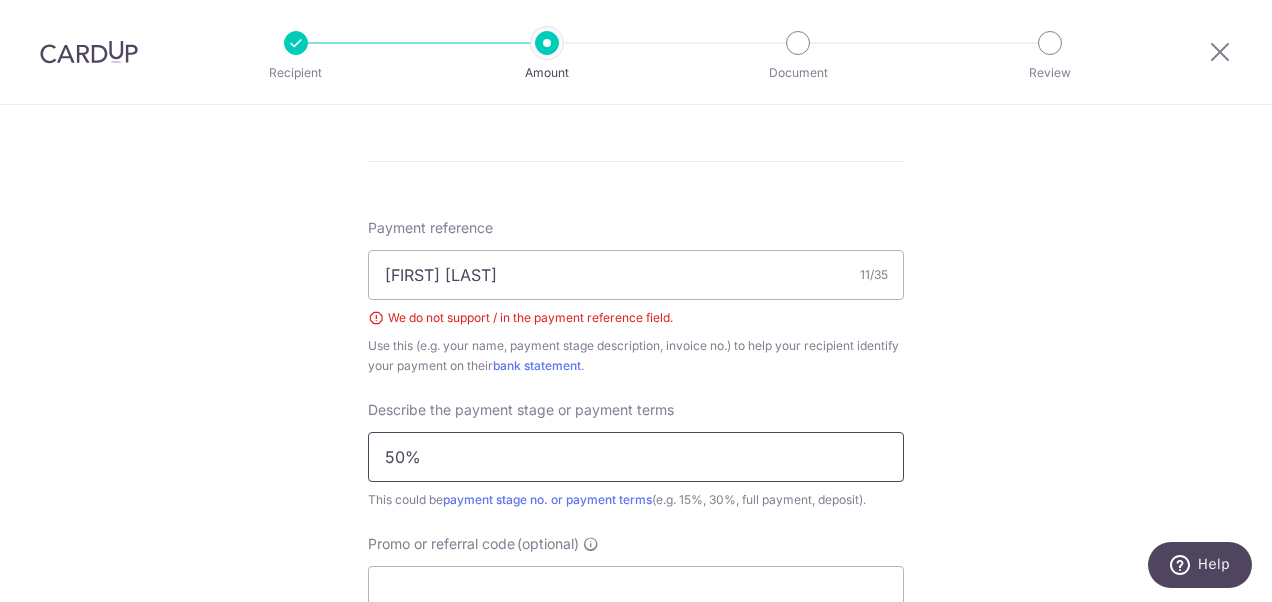 click on "50%" at bounding box center (636, 457) 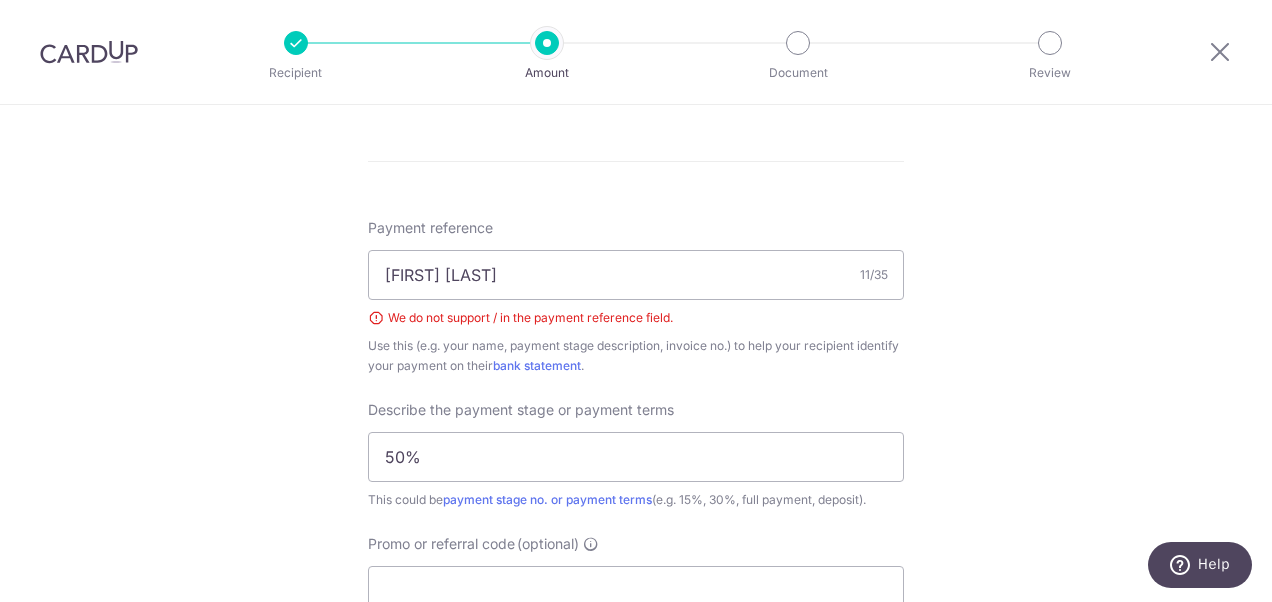 click on "Use this (e.g. your name, payment stage description, invoice no.) to help your recipient identify your payment on their  bank statement ." at bounding box center (636, 356) 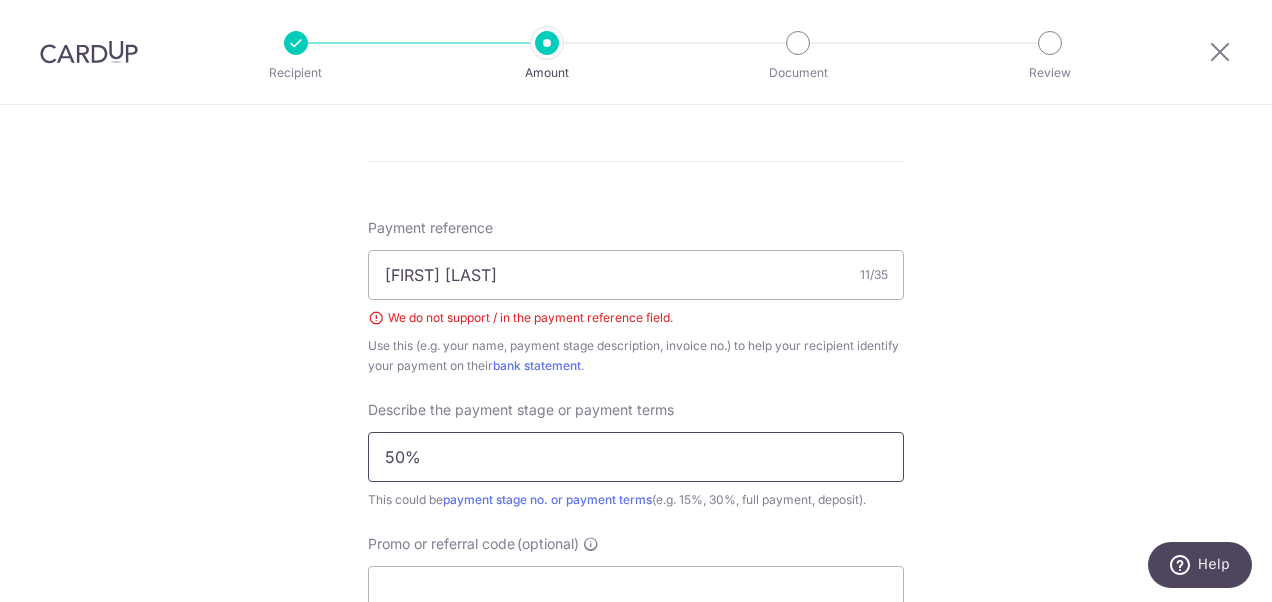 click on "50%" at bounding box center (636, 457) 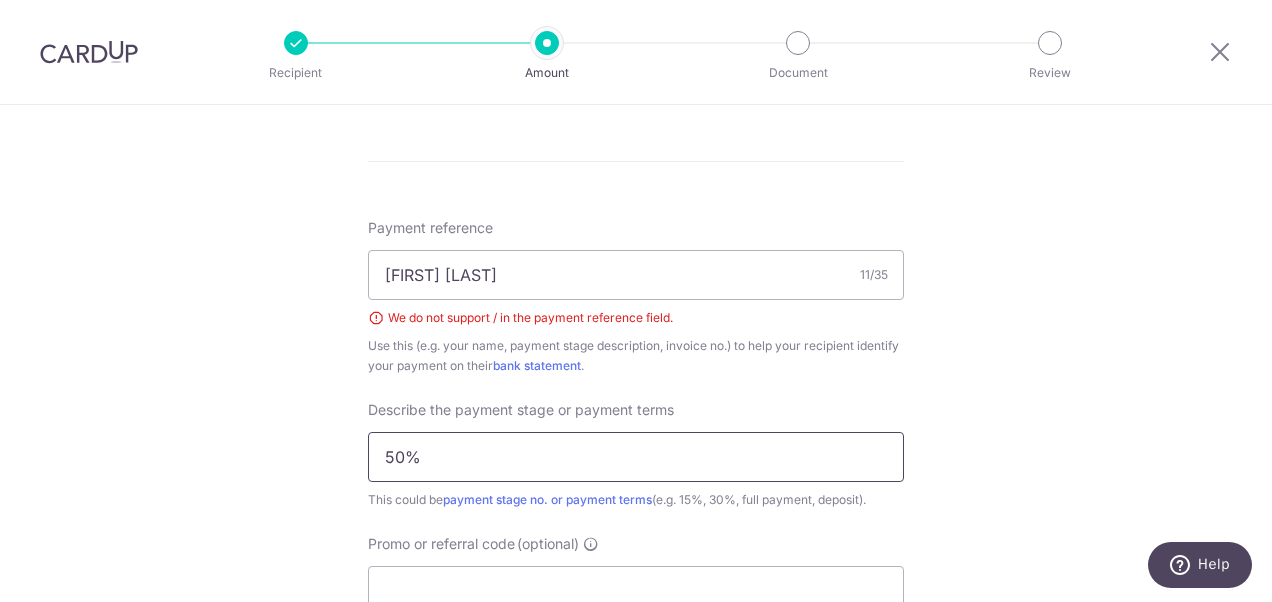 scroll, scrollTop: 1551, scrollLeft: 0, axis: vertical 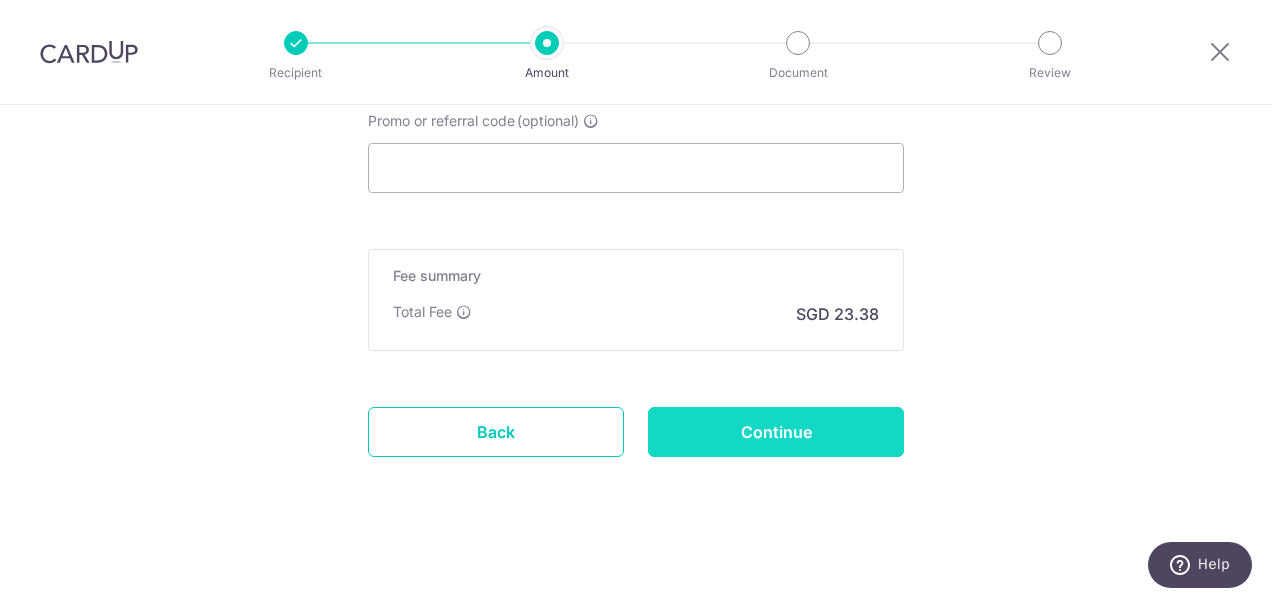 click on "Continue" at bounding box center (776, 432) 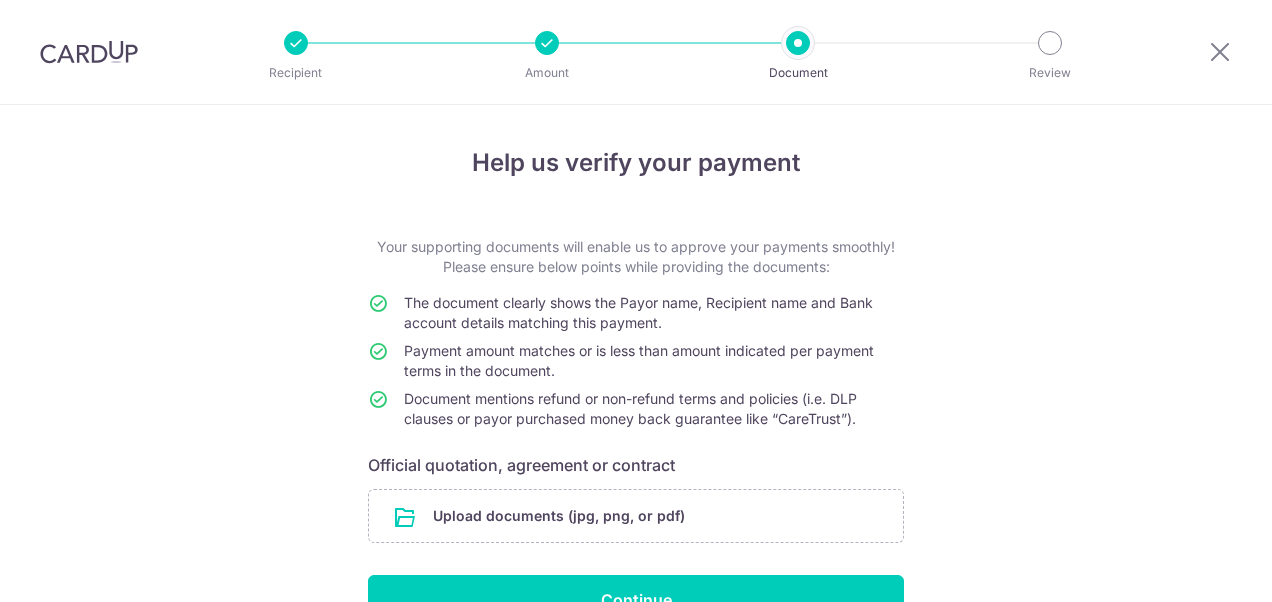 scroll, scrollTop: 0, scrollLeft: 0, axis: both 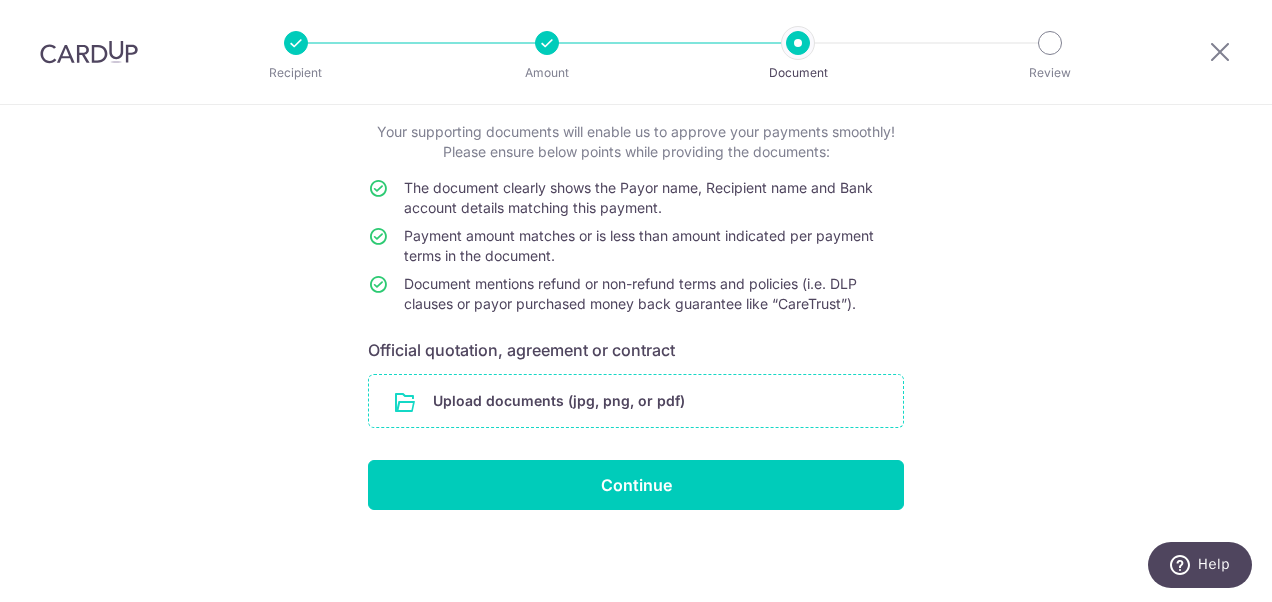 click at bounding box center (636, 401) 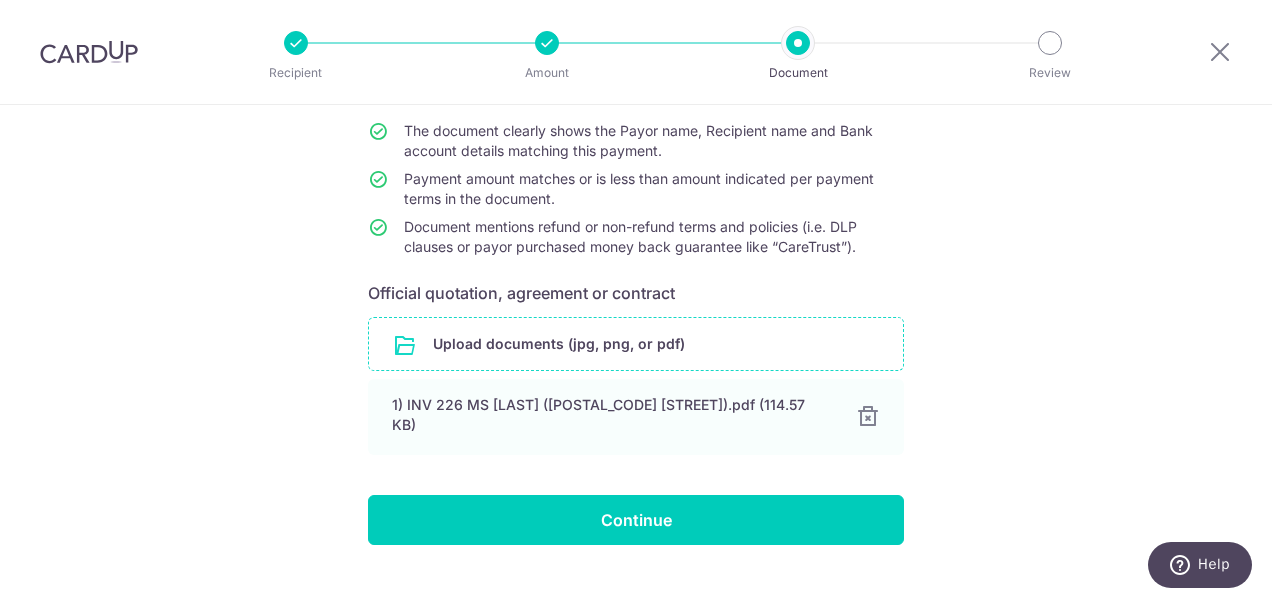 scroll, scrollTop: 197, scrollLeft: 0, axis: vertical 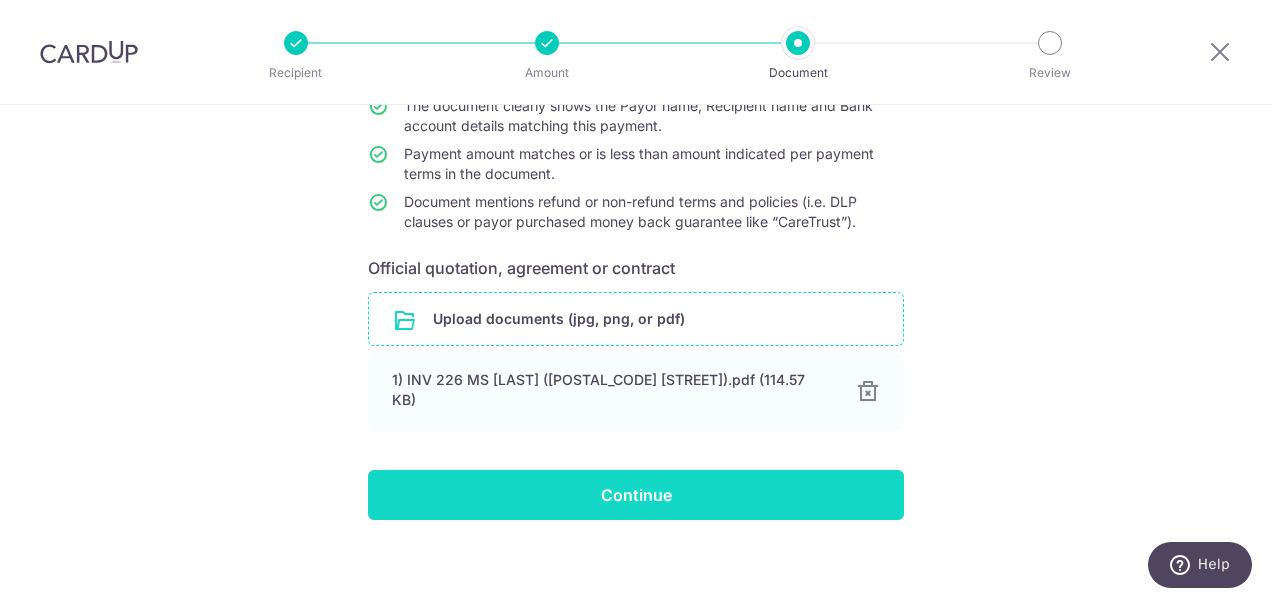 click on "Continue" at bounding box center (636, 495) 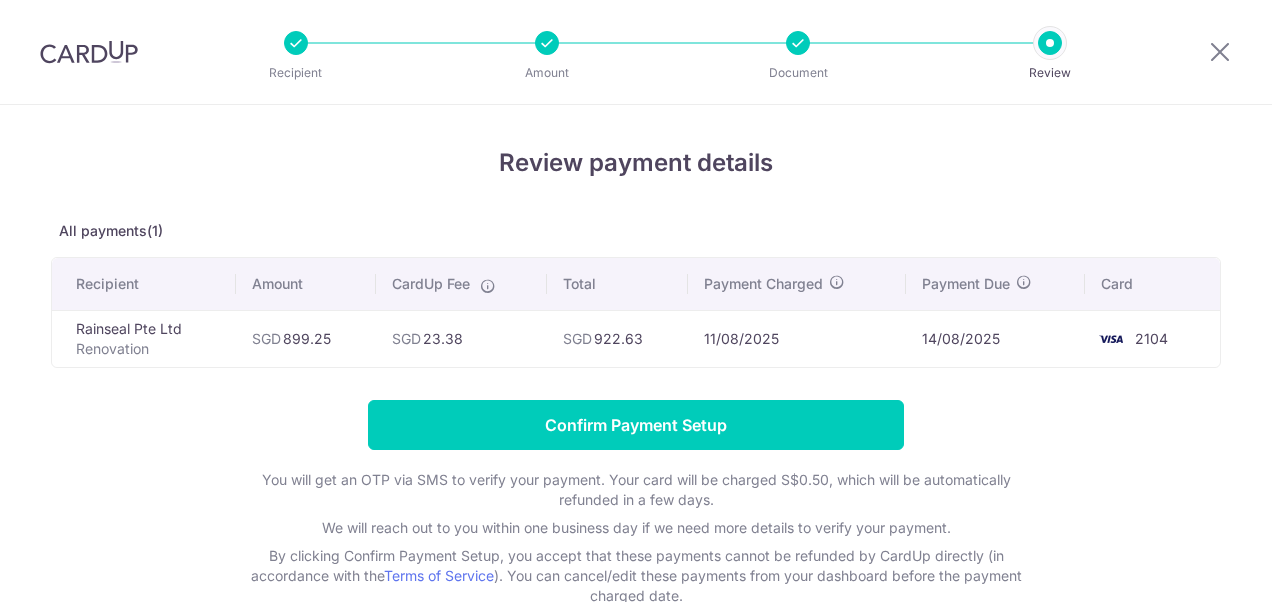scroll, scrollTop: 0, scrollLeft: 0, axis: both 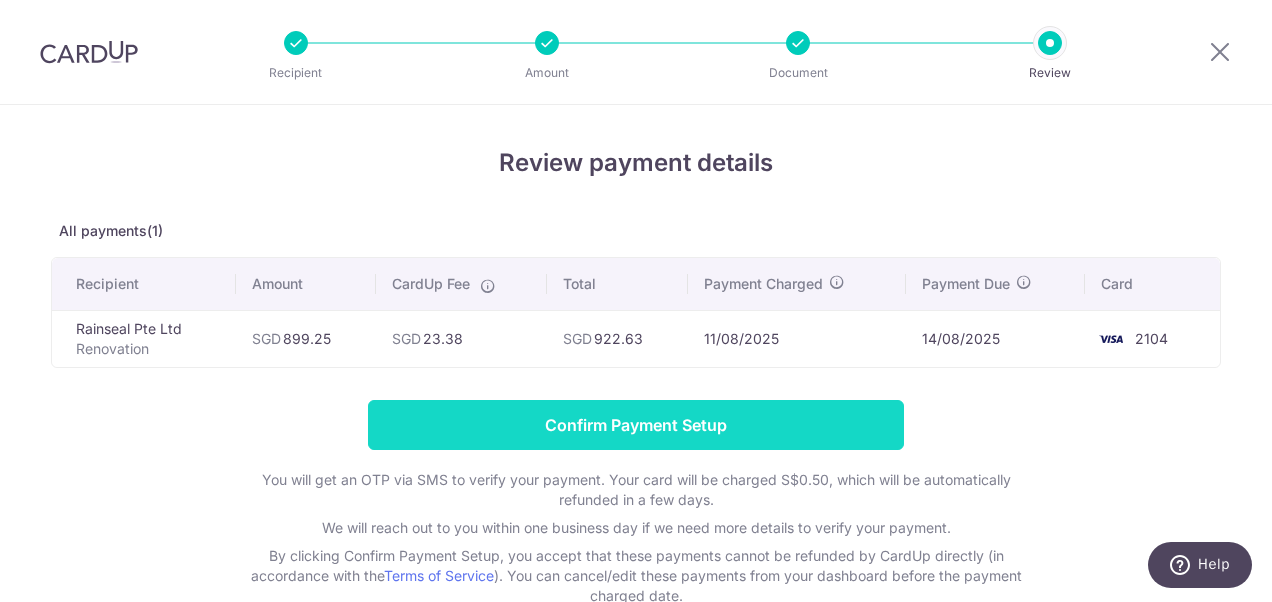 click on "Confirm Payment Setup" at bounding box center [636, 425] 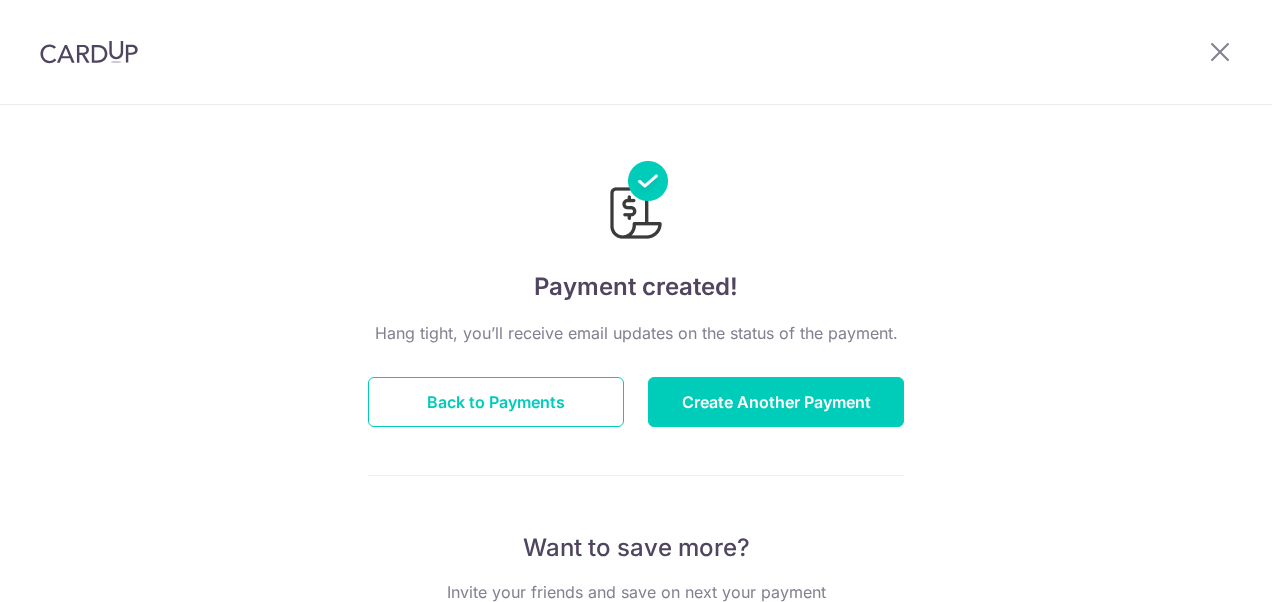scroll, scrollTop: 0, scrollLeft: 0, axis: both 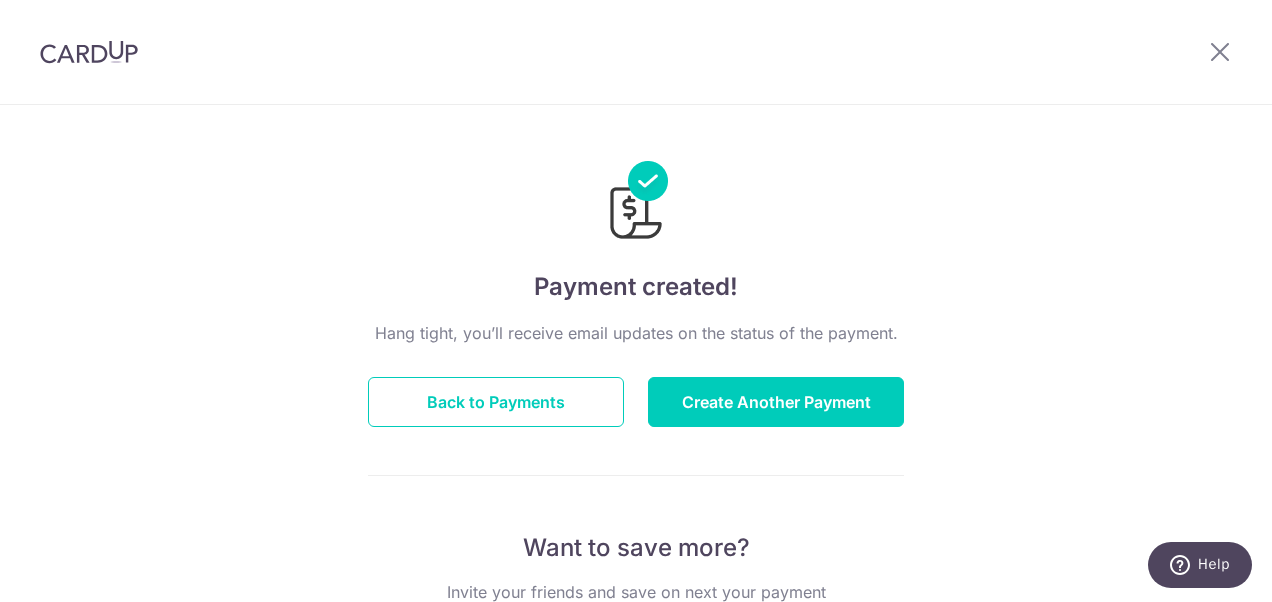 click at bounding box center [89, 52] 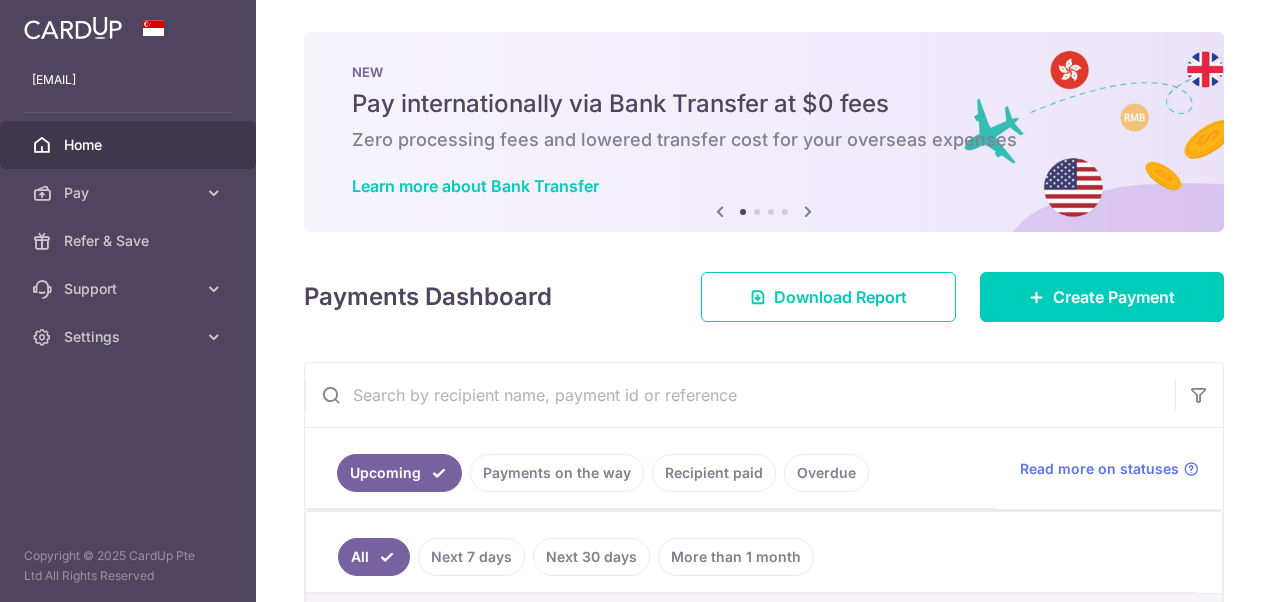 scroll, scrollTop: 0, scrollLeft: 0, axis: both 